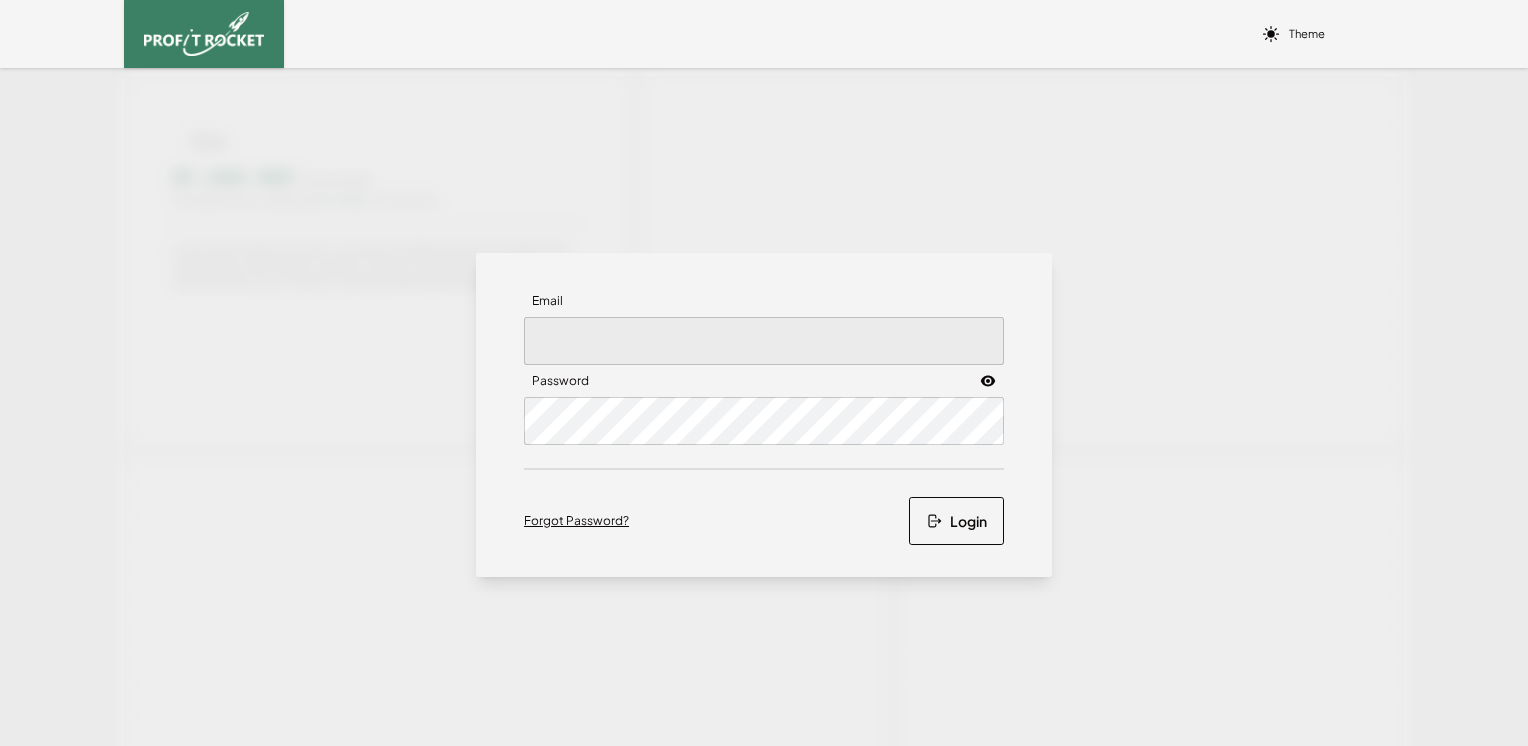 scroll, scrollTop: 0, scrollLeft: 0, axis: both 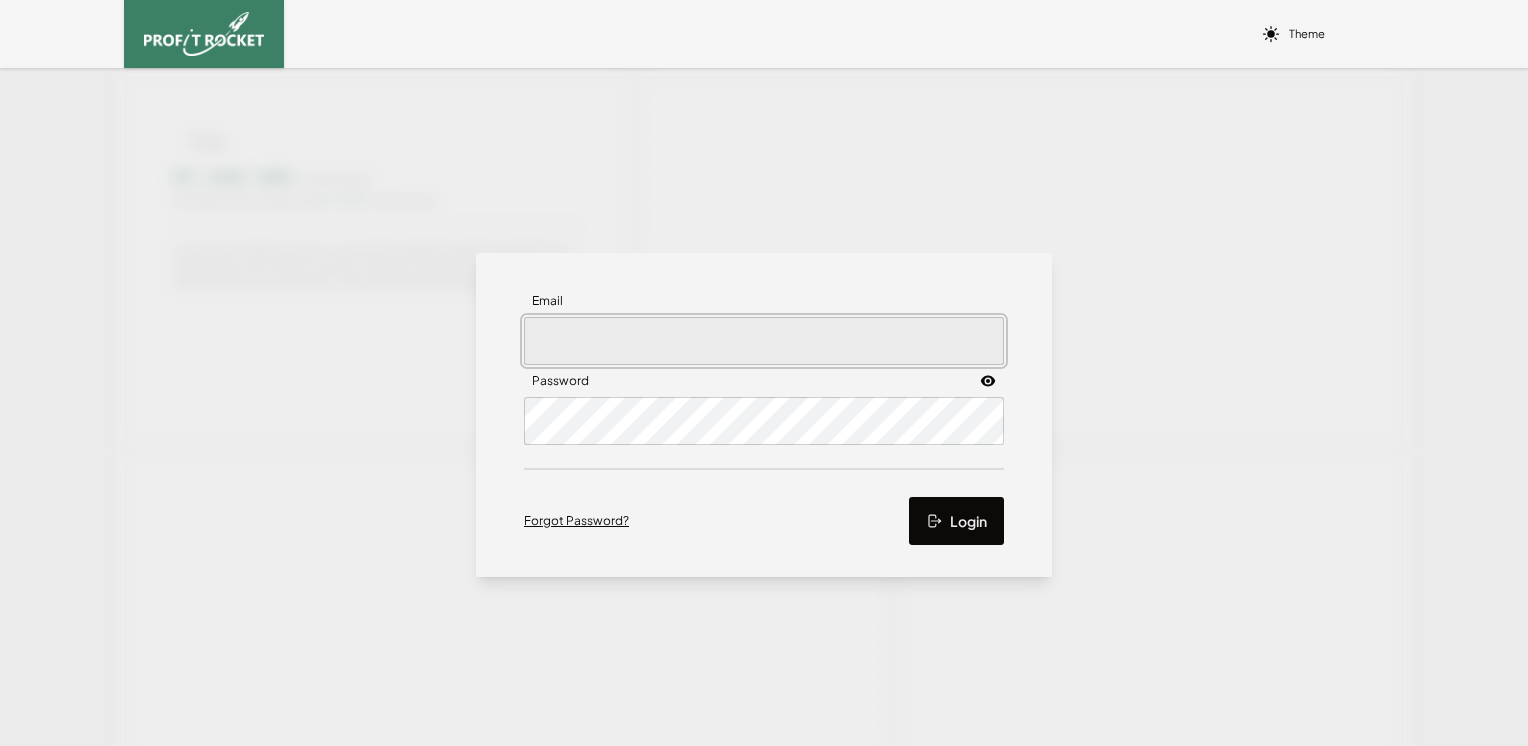 type on "[PERSON_NAME][EMAIL_ADDRESS][PERSON_NAME][DOMAIN_NAME]" 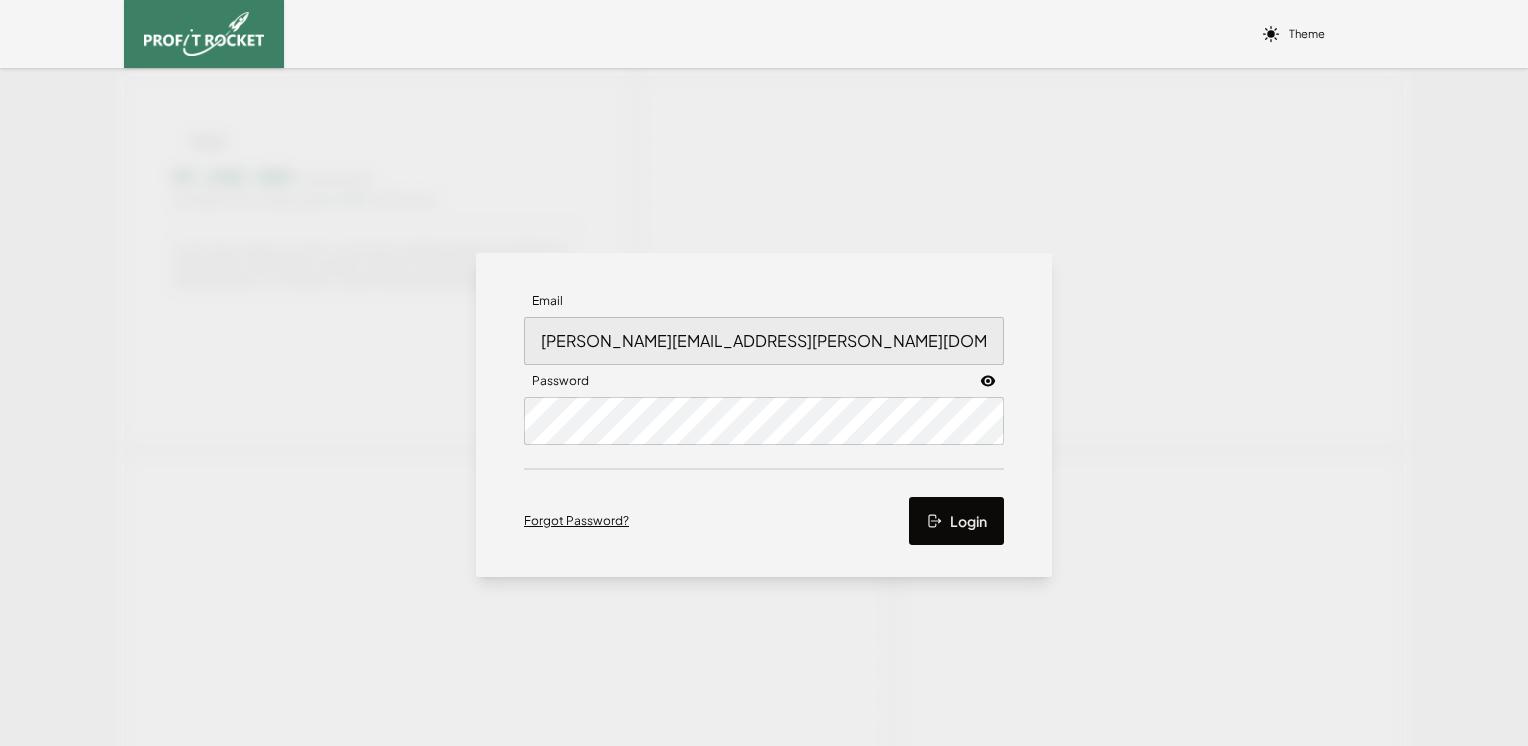 click on "Login" at bounding box center [956, 521] 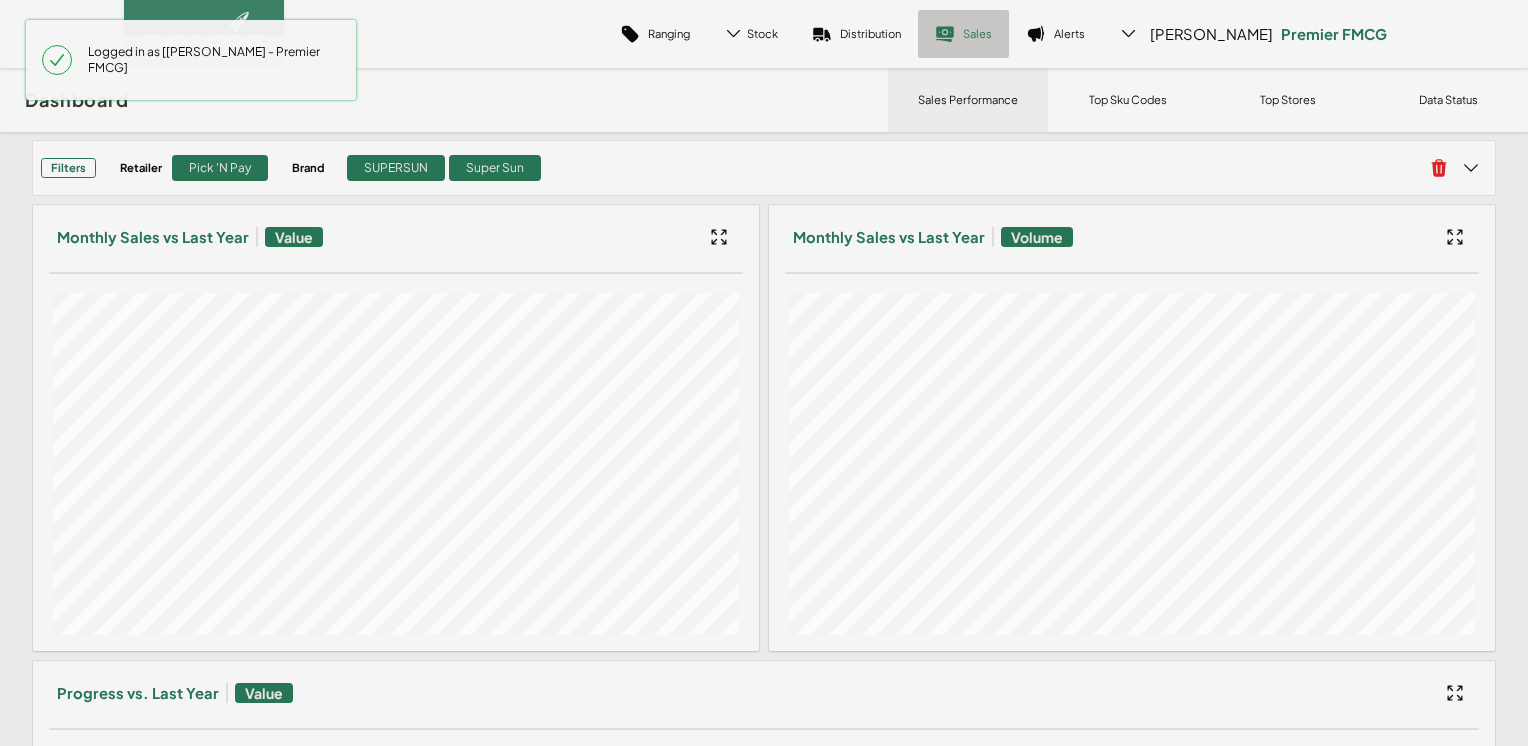 click on "Sales" at bounding box center [977, 33] 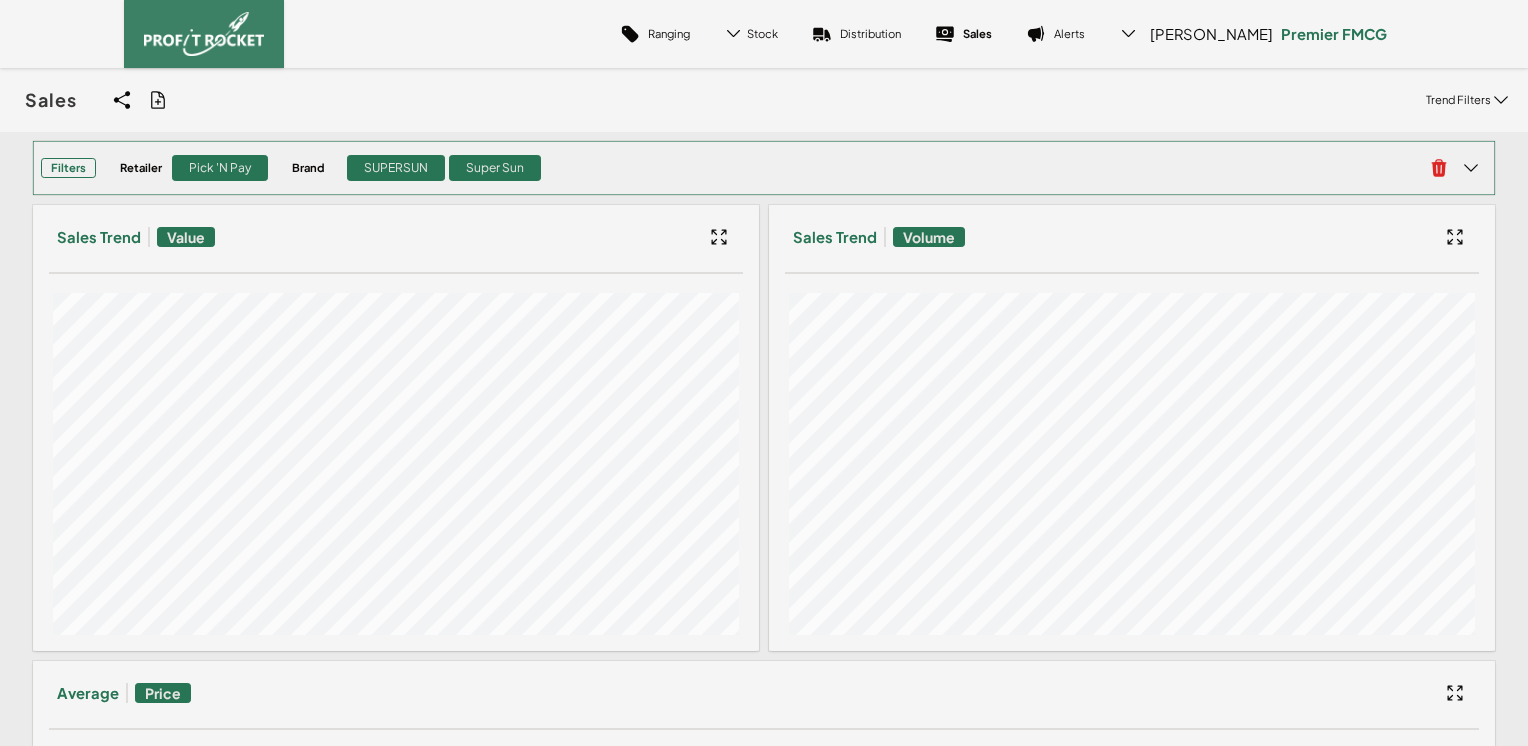 click on "Filters" at bounding box center (68, 168) 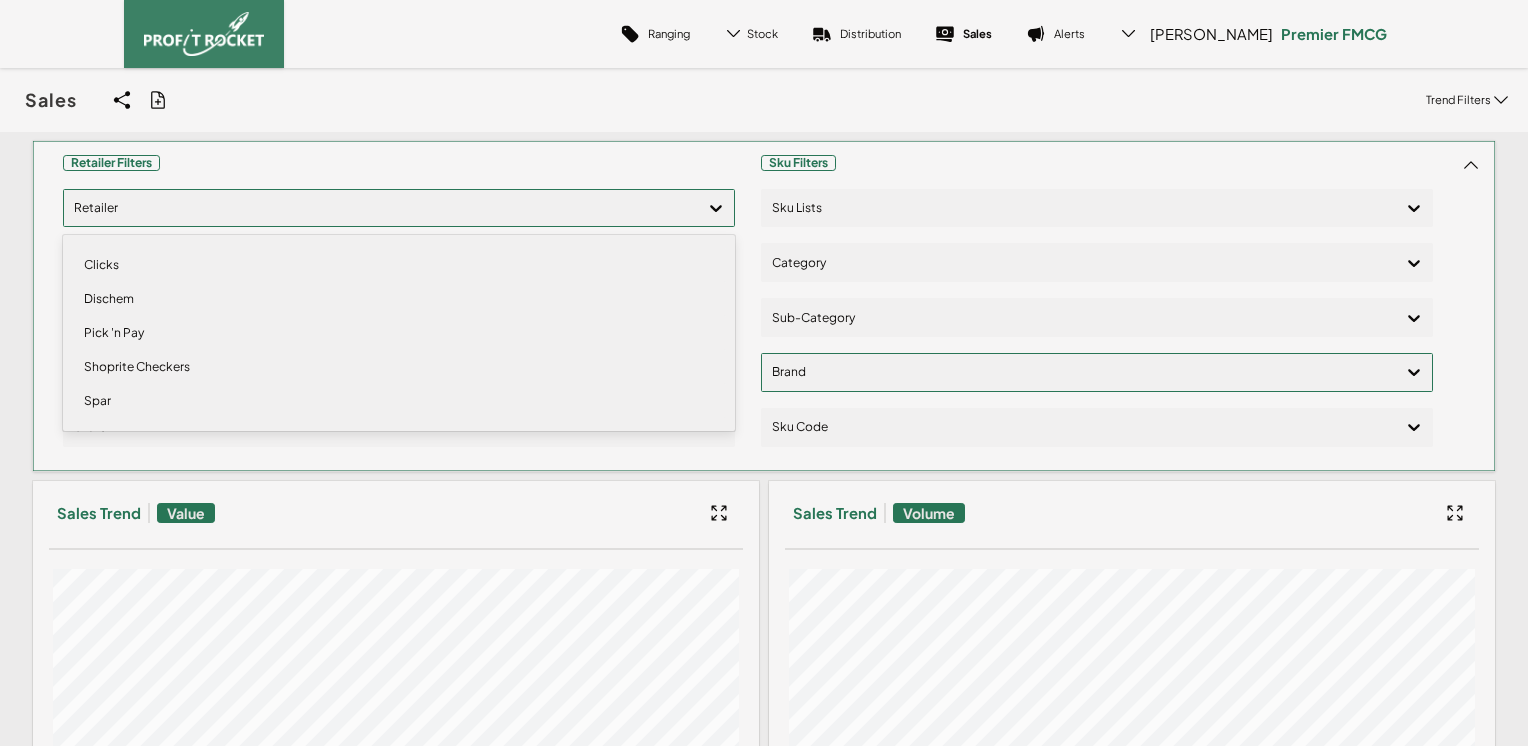 click at bounding box center (381, 208) 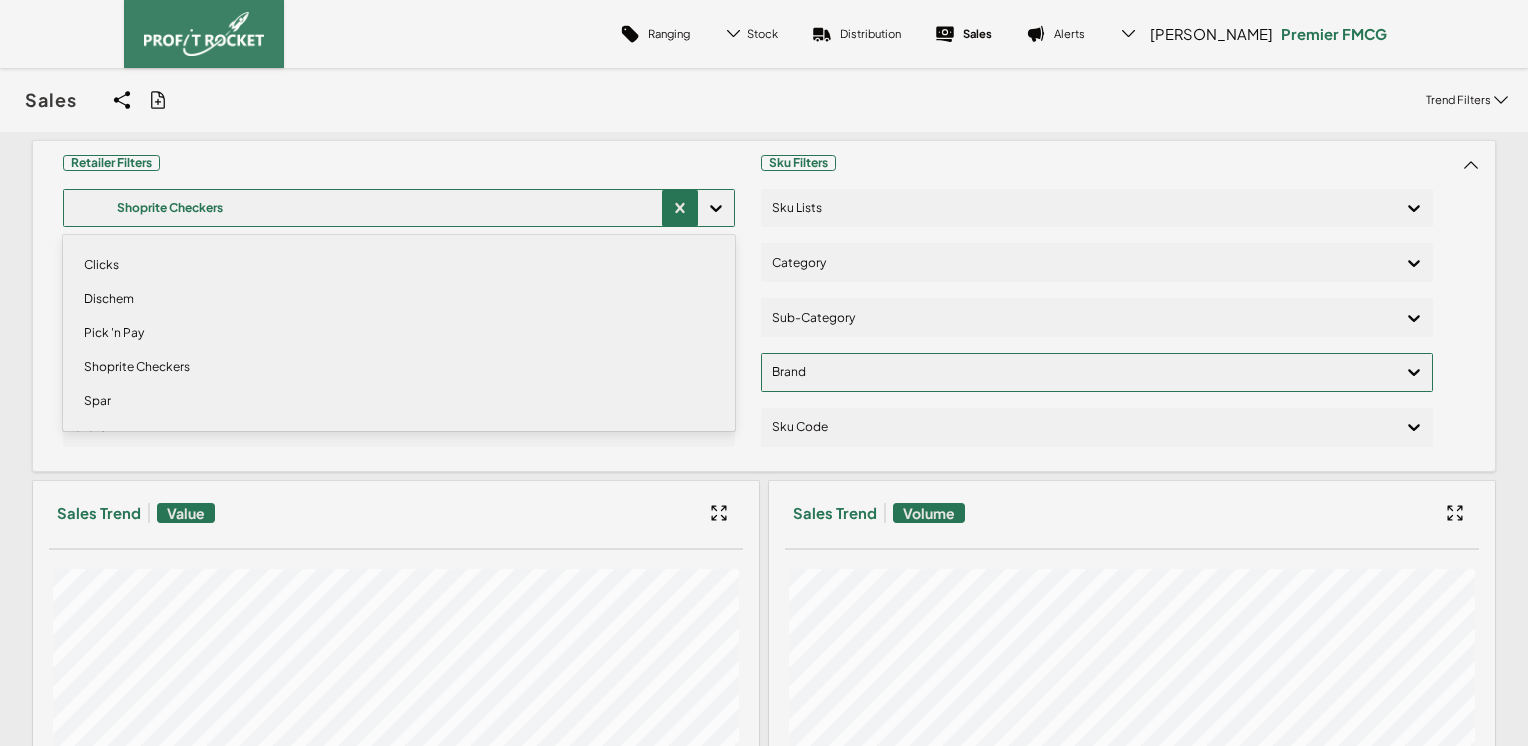 click on "Sales Share View We'll email you as well as your recipients a link to the view you're looking at. Filters Recipients Myself Additional comments Share Generate Report Default file format is  .xlsx , larger extracts will be exported as   csv Filters Data Date Range [DATE] to [DATE] Data Frequency Weekly Additional comments Include SOH Schedule report? Generate Frequency Weekly Compare Store Types Graph Type Lines Trend Timeline [DATE] to [DATE] Trend Filters" at bounding box center (764, 100) 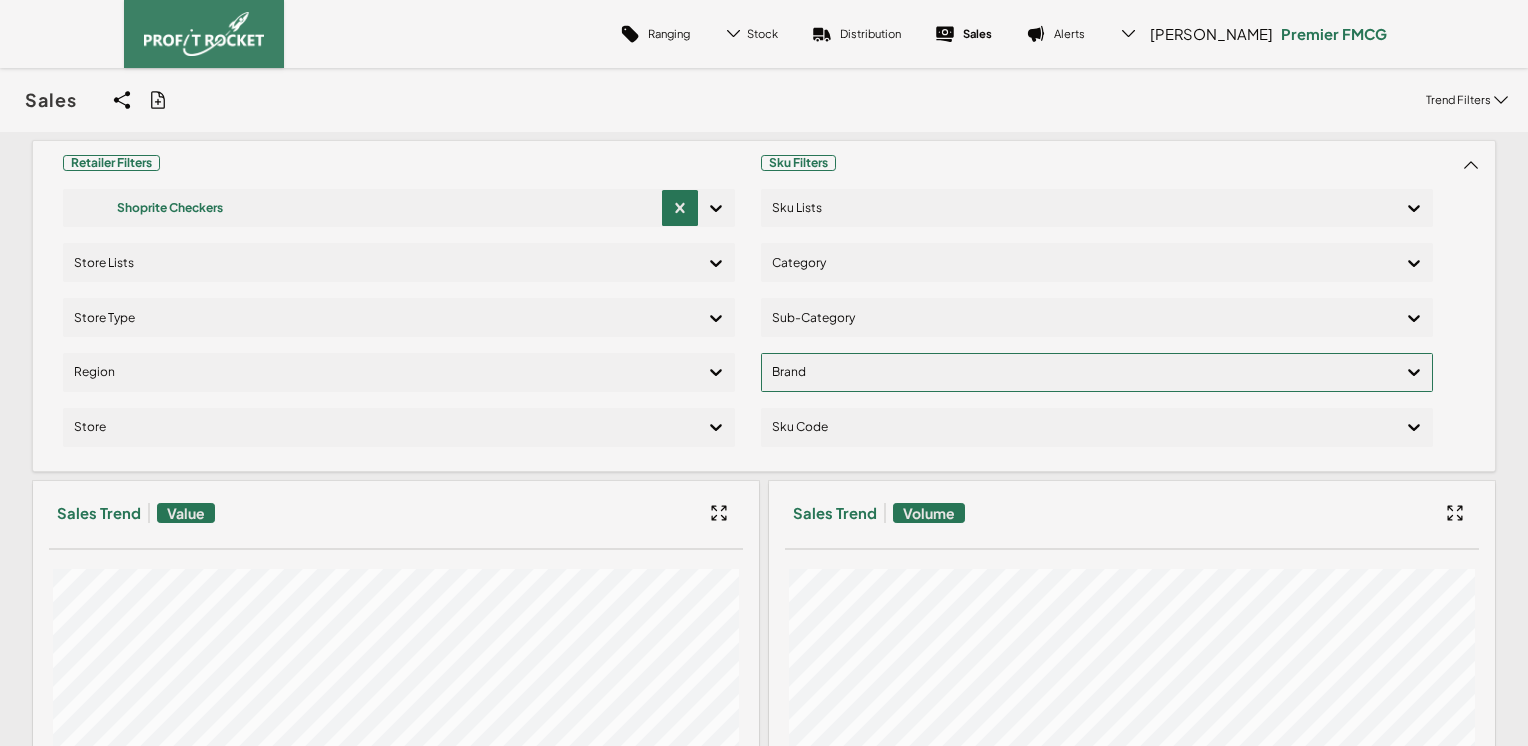 click at bounding box center [381, 317] 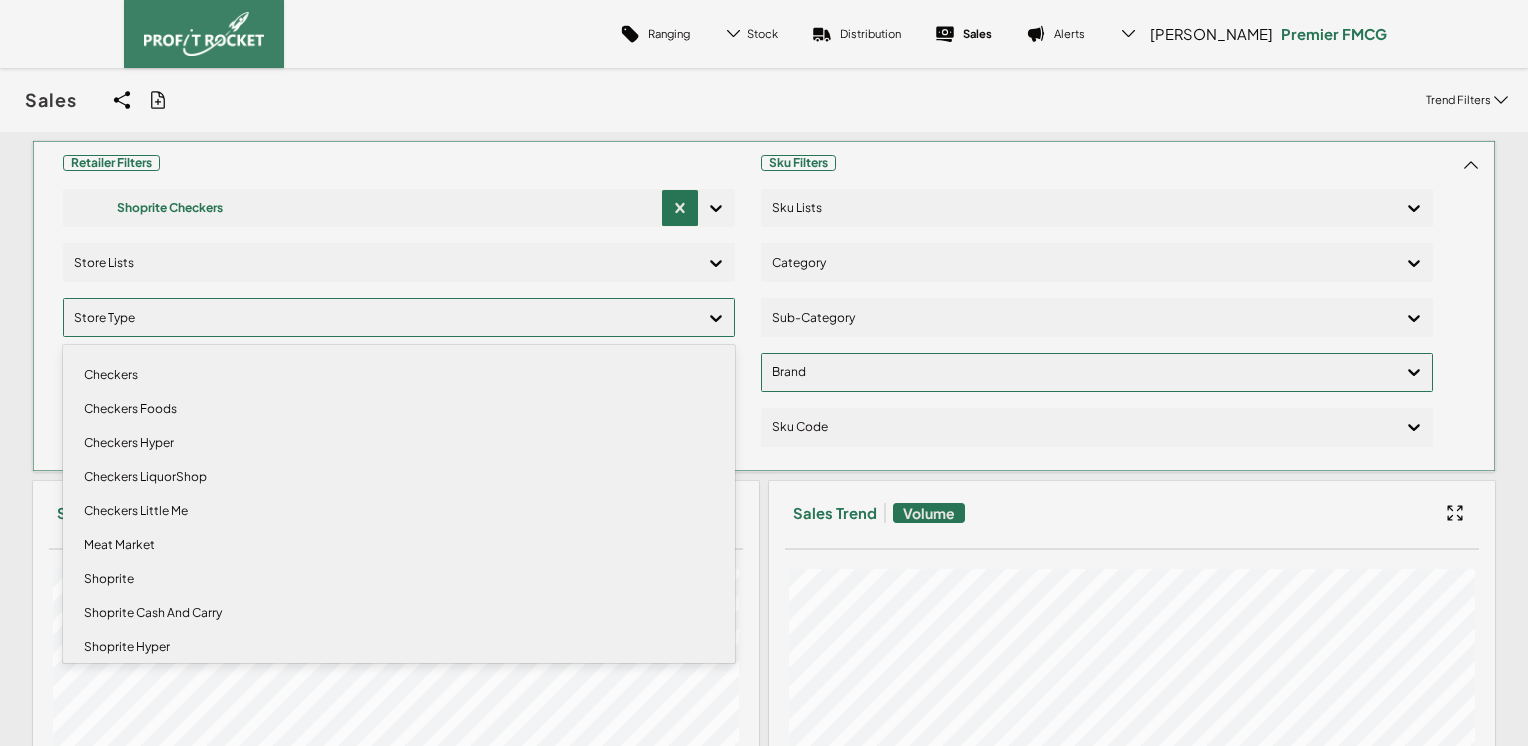 click on "Shoprite" at bounding box center (399, 579) 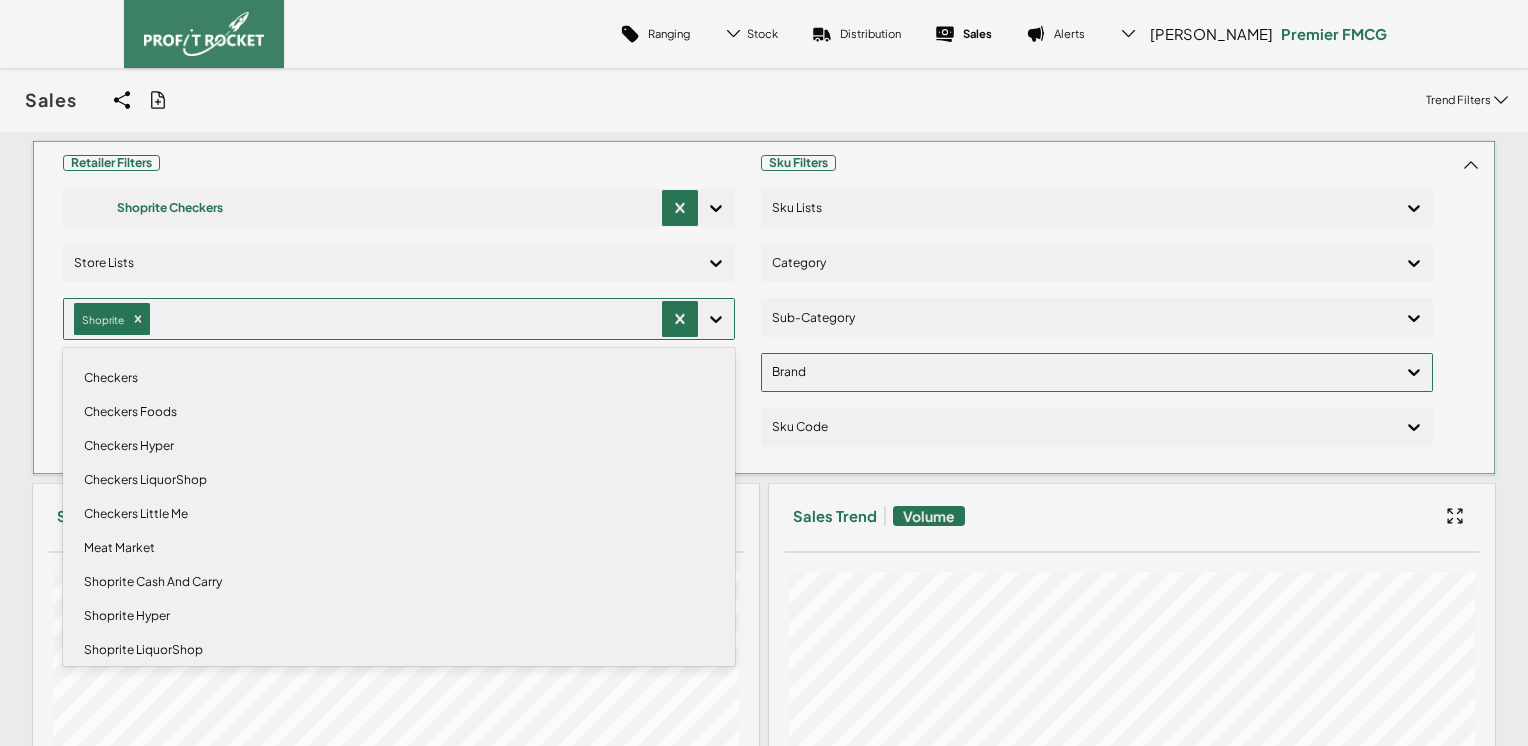 click on "Shoprite Hyper" at bounding box center [399, 616] 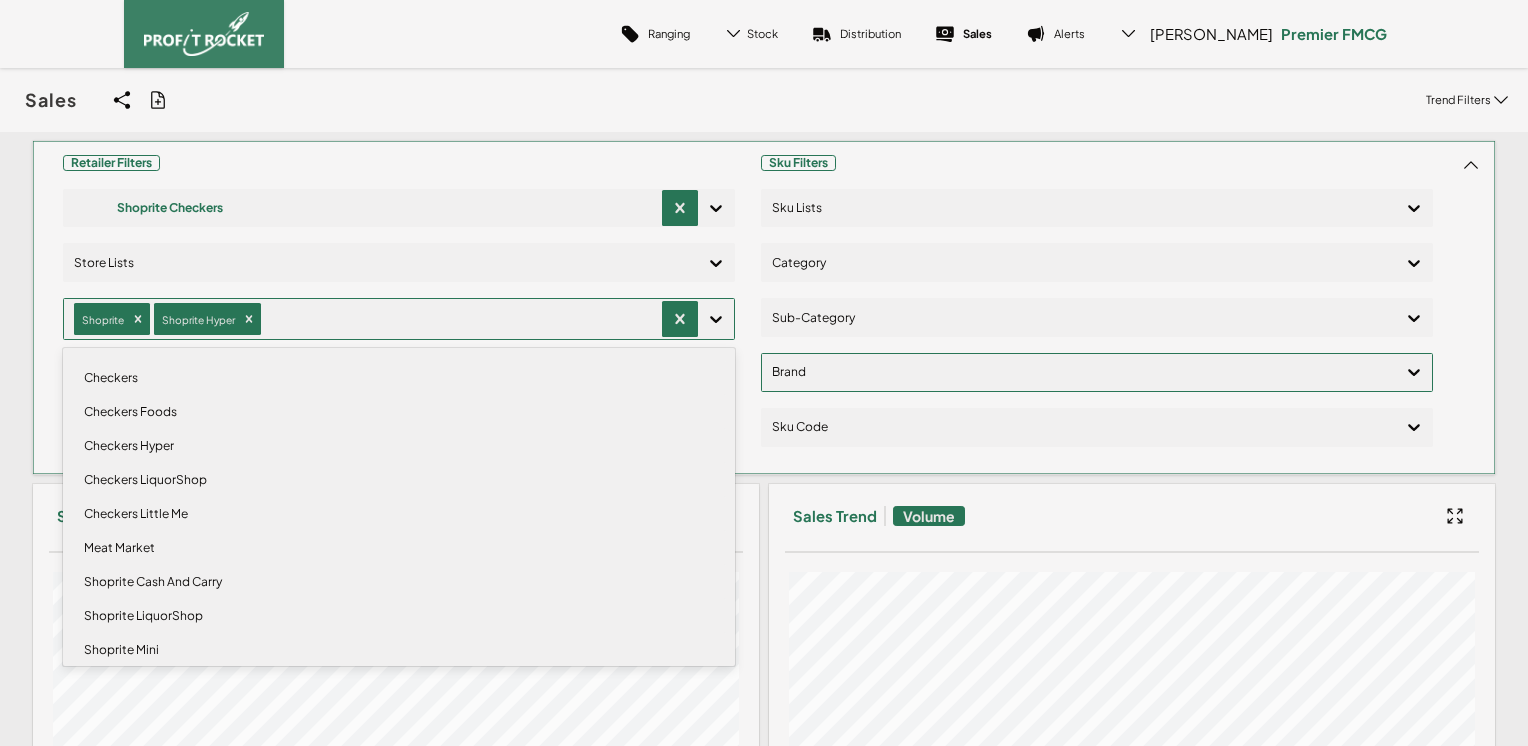 click on "Shoprite Mini" at bounding box center [399, 650] 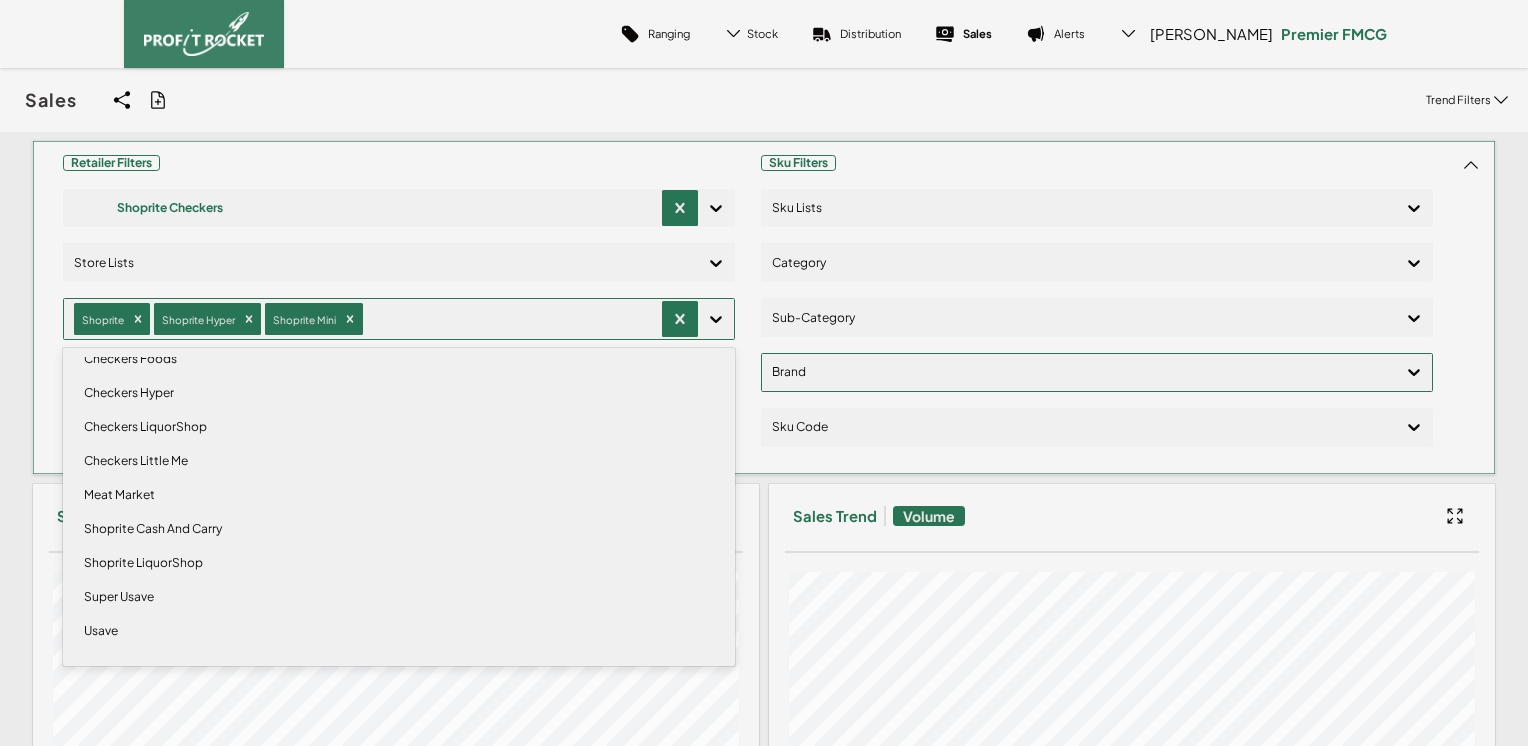 scroll, scrollTop: 81, scrollLeft: 0, axis: vertical 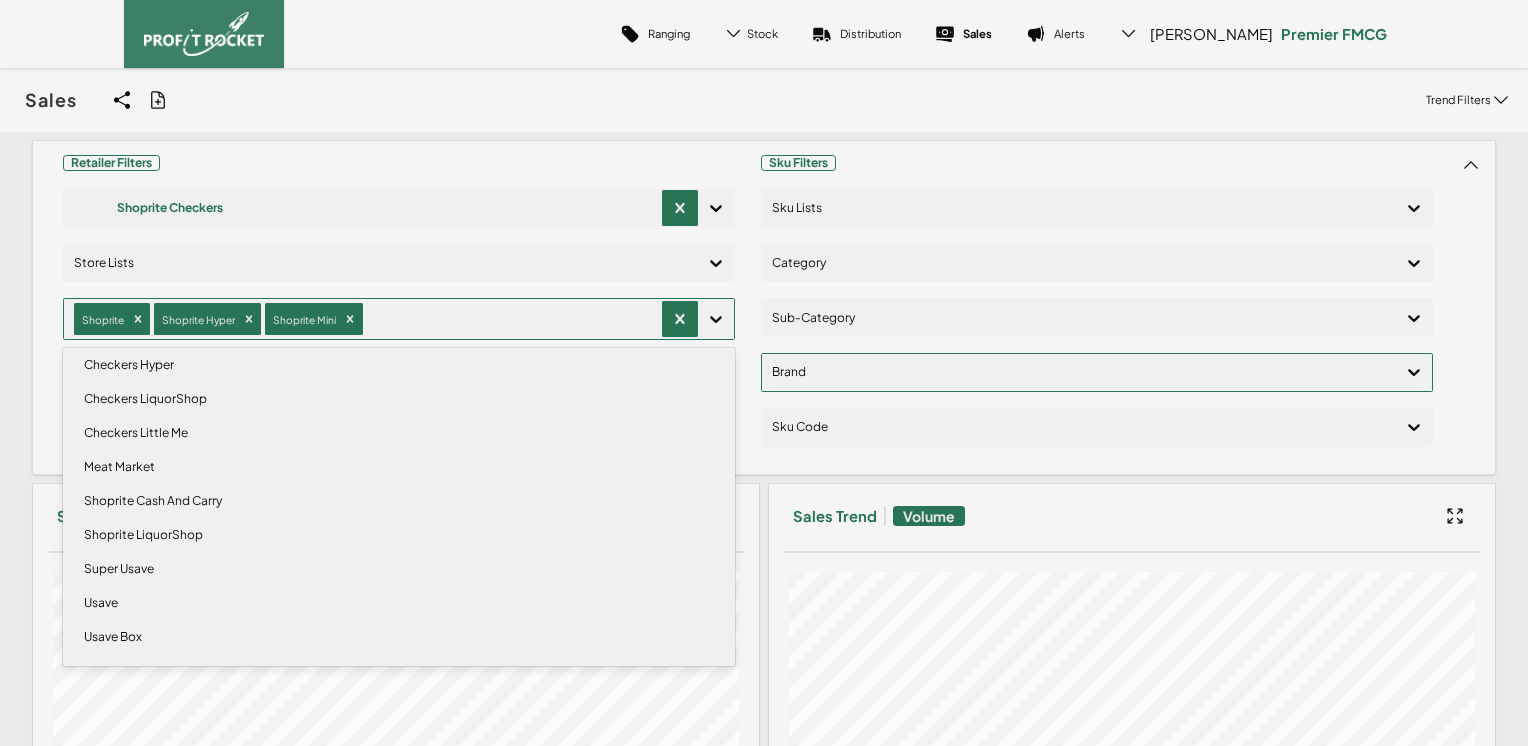 click on "Sales Share View We'll email you as well as your recipients a link to the view you're looking at. Filters   Retailer   Shoprite Check.. Recipients Myself Additional comments Share Generate Report Default file format is  .xlsx , larger extracts will be exported as   csv Filters   Retailer   Shoprite Check.. Data Date Range [DATE] to [DATE] Data Frequency Weekly Additional comments Include SOH Schedule report? Generate Frequency Weekly Compare Store Types Graph Type Lines Trend Timeline [DATE] to [DATE] Trend Filters" at bounding box center [764, 100] 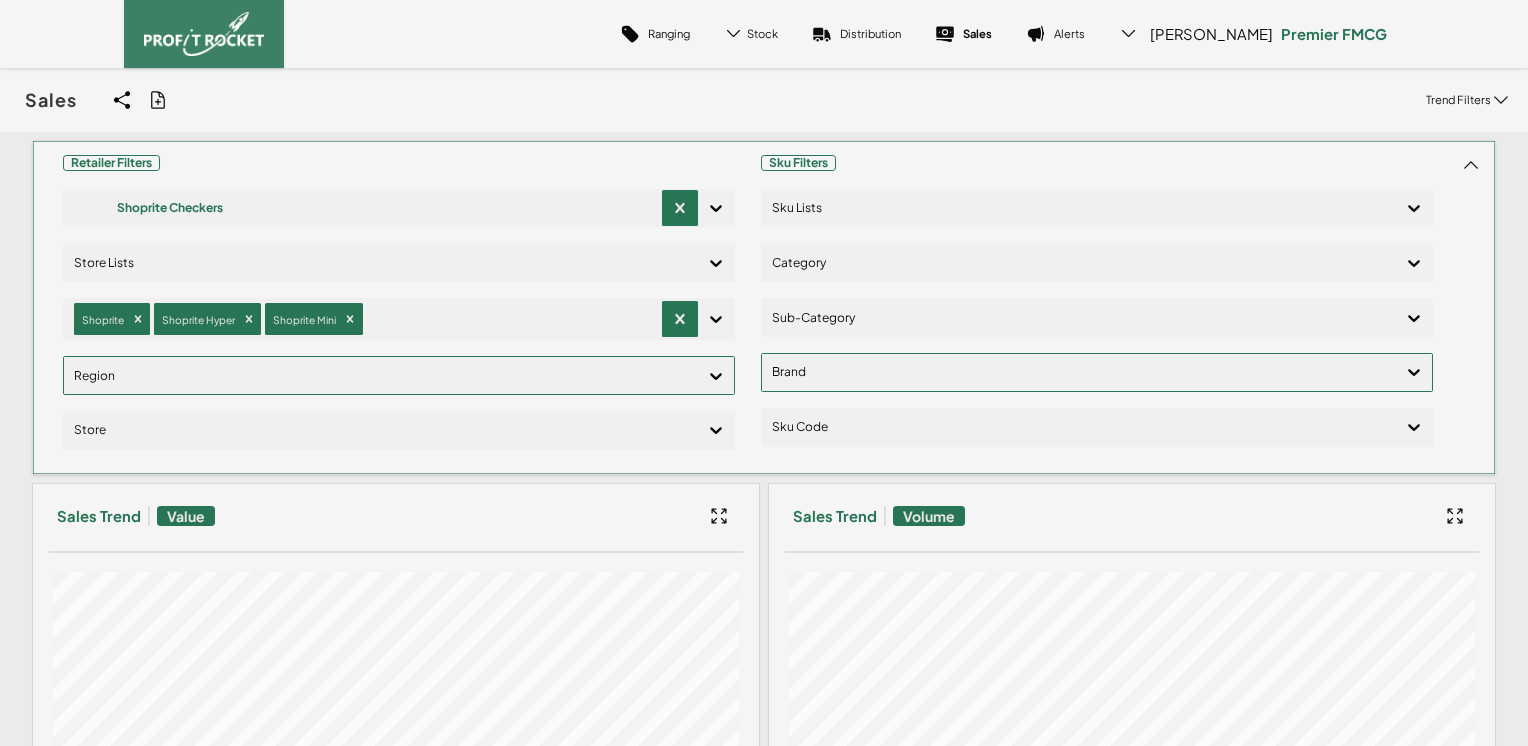click on "Region" at bounding box center (381, 376) 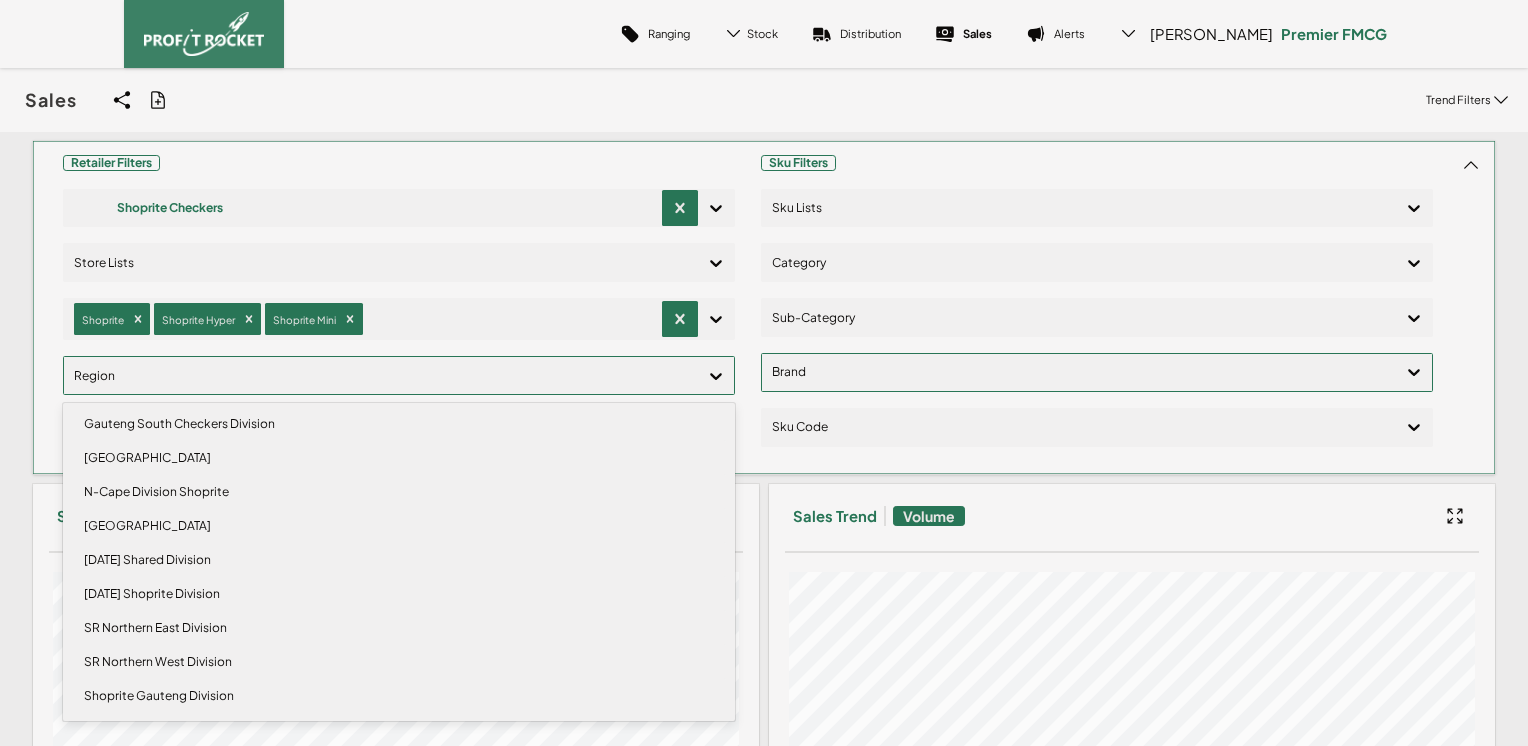 scroll, scrollTop: 147, scrollLeft: 0, axis: vertical 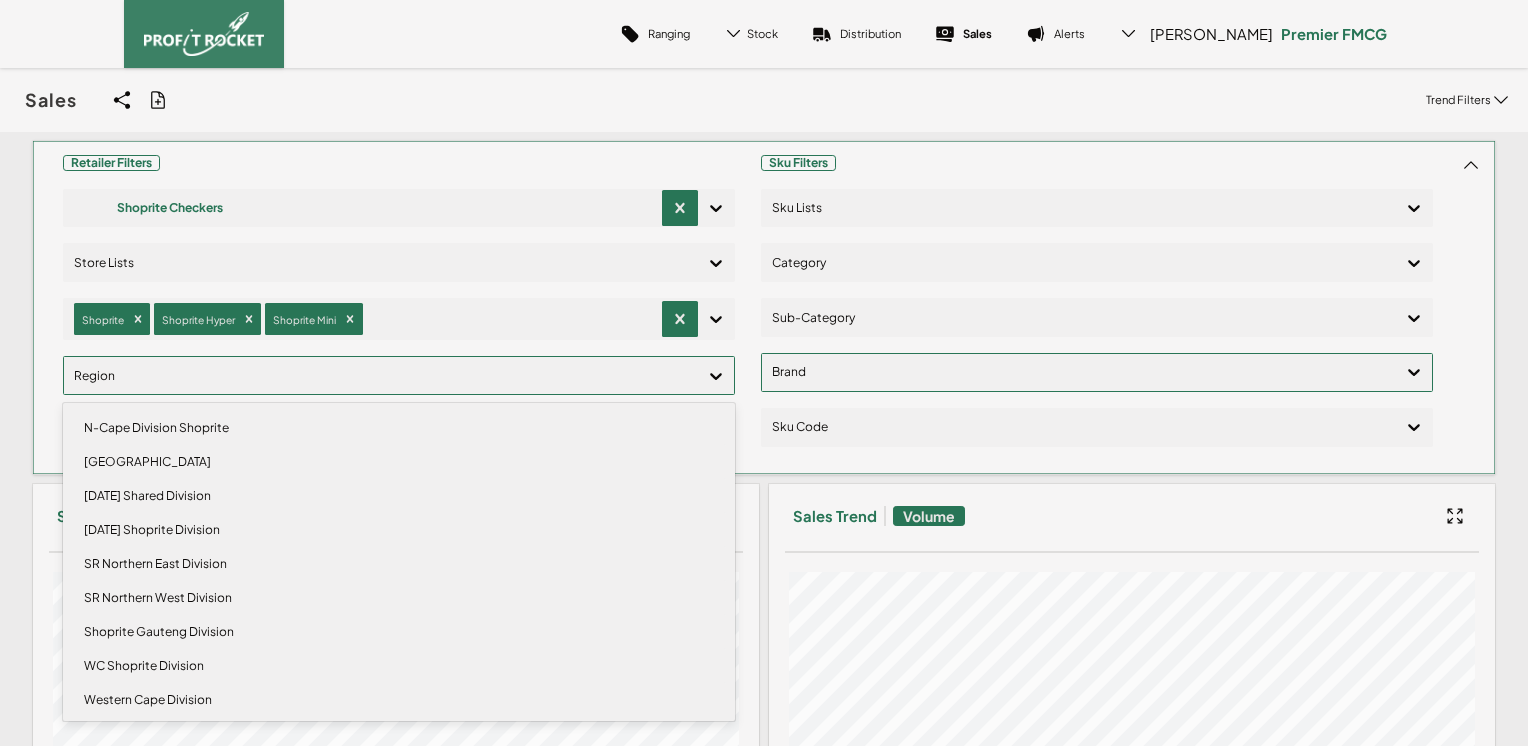 click on "[DATE] Shared Division" at bounding box center [399, 496] 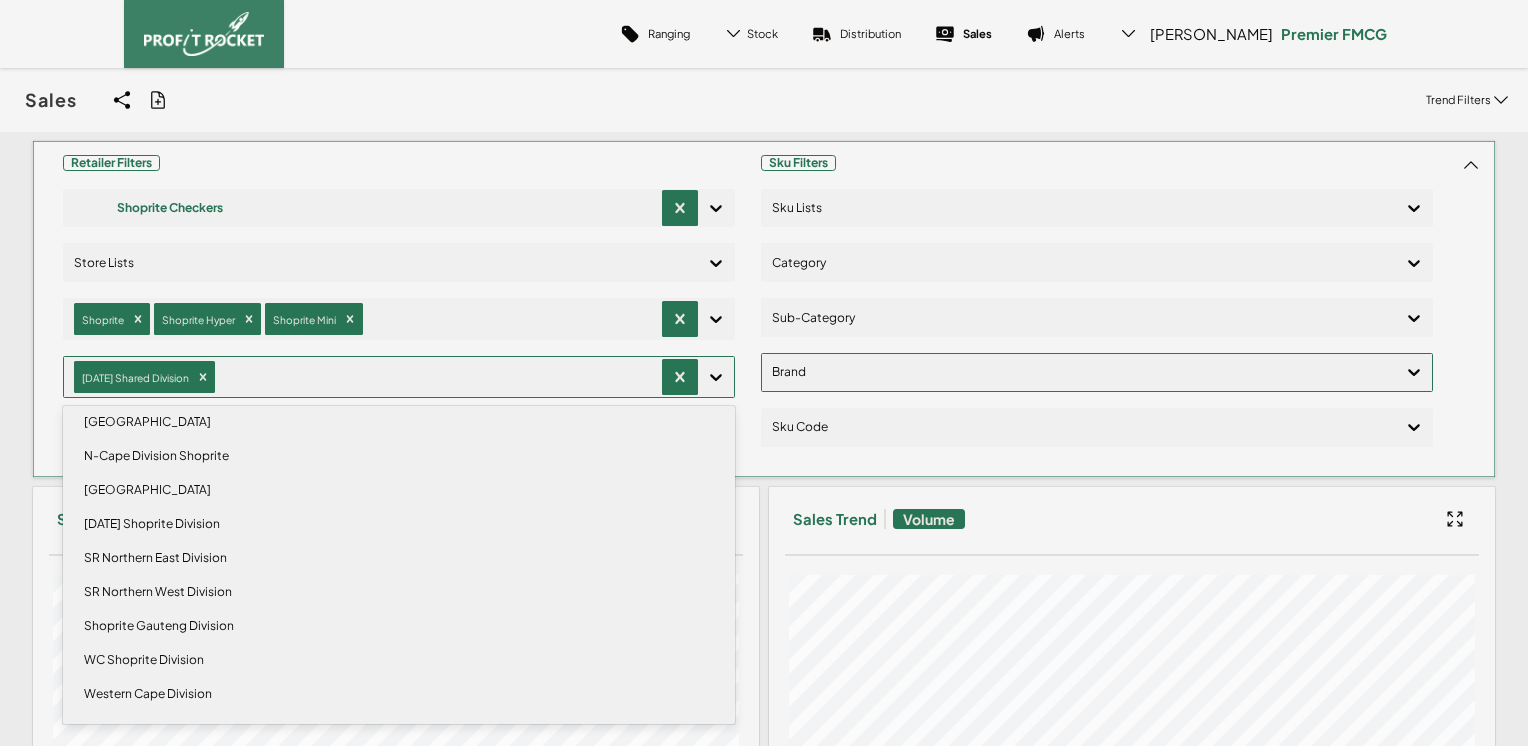 click on "[DATE] Shoprite Division" at bounding box center [399, 524] 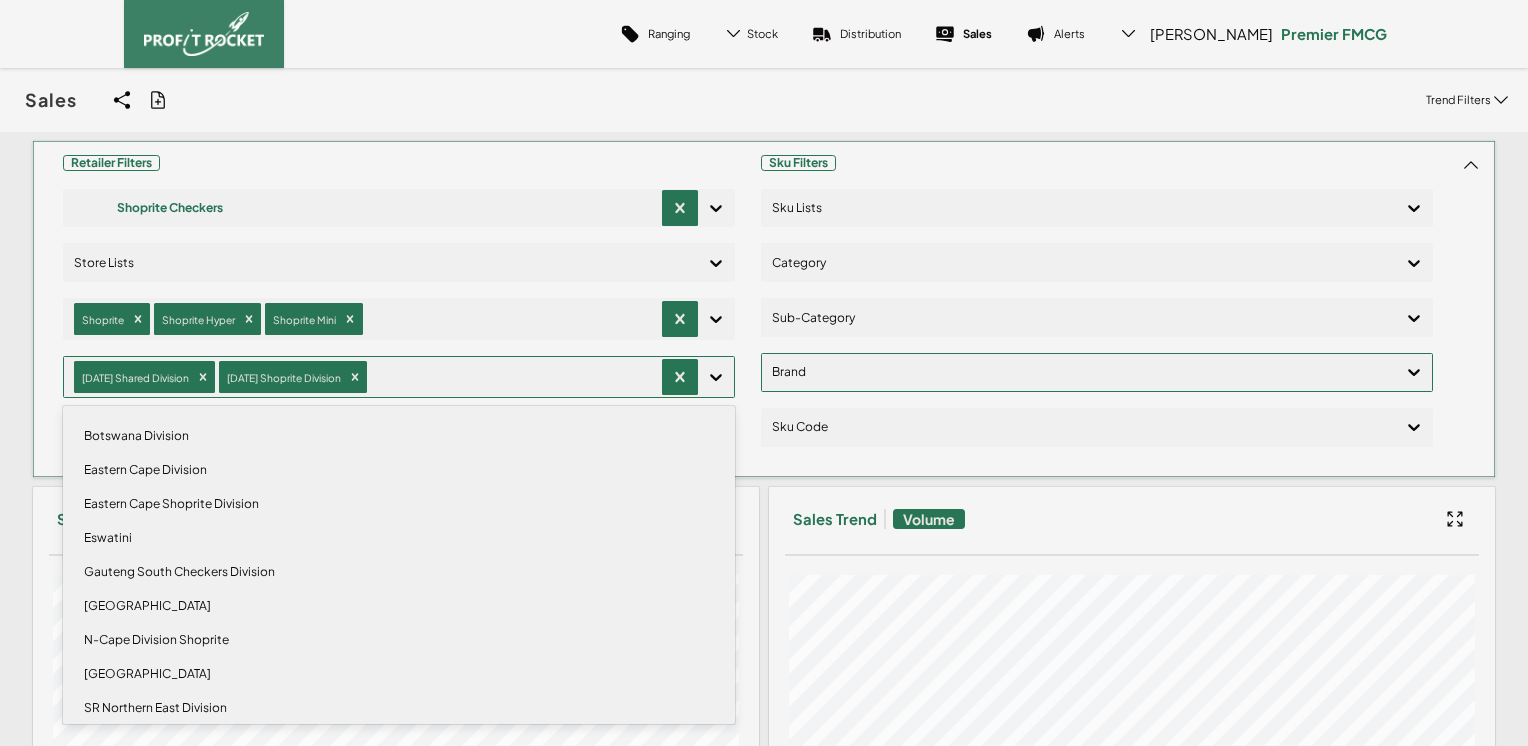 scroll, scrollTop: 149, scrollLeft: 0, axis: vertical 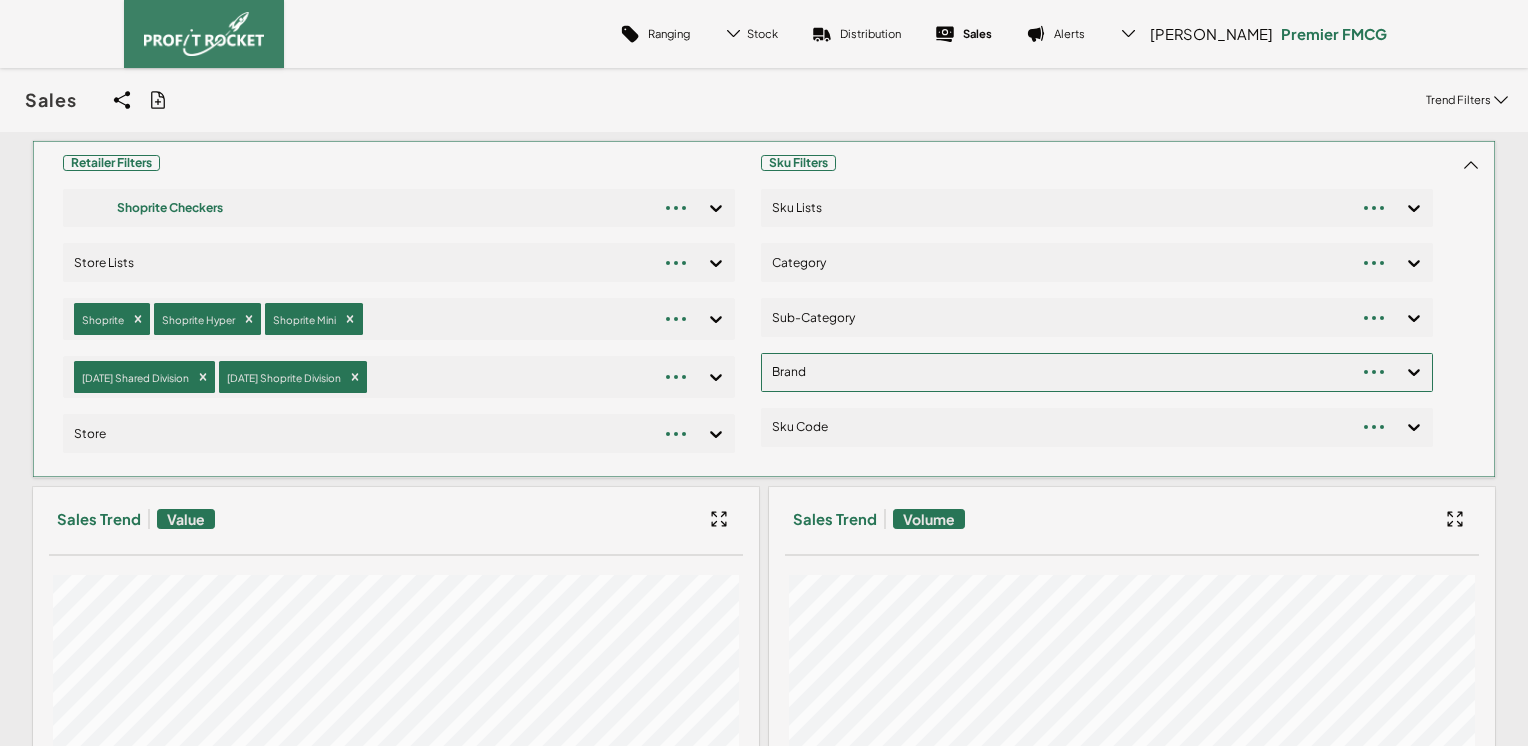 click on "Sales Share View We'll email you as well as your recipients a link to the view you're looking at. Filters   Retailer   Shoprite Check..   Store Type   Shoprite Shoprite Hyper Shoprite Mini   Region   [GEOGRAPHIC_DATA] Shared D.. [DATE] Shoprite.. Recipients Myself Additional comments Share Generate Report Default file format is  .xlsx , larger extracts will be exported as   csv Filters   Retailer   Shoprite Check..   Store Type   Shoprite Shoprite Hyper Shoprite Mini   Region   [GEOGRAPHIC_DATA] Shared D.. [DATE] Shoprite.. Data Date Range [DATE] to [DATE] Data Frequency Weekly Additional comments Include SOH Schedule report? Generate Frequency Weekly Compare Store Types Graph Type Lines Trend Timeline [DATE] to [DATE] Trend Filters" at bounding box center [764, 100] 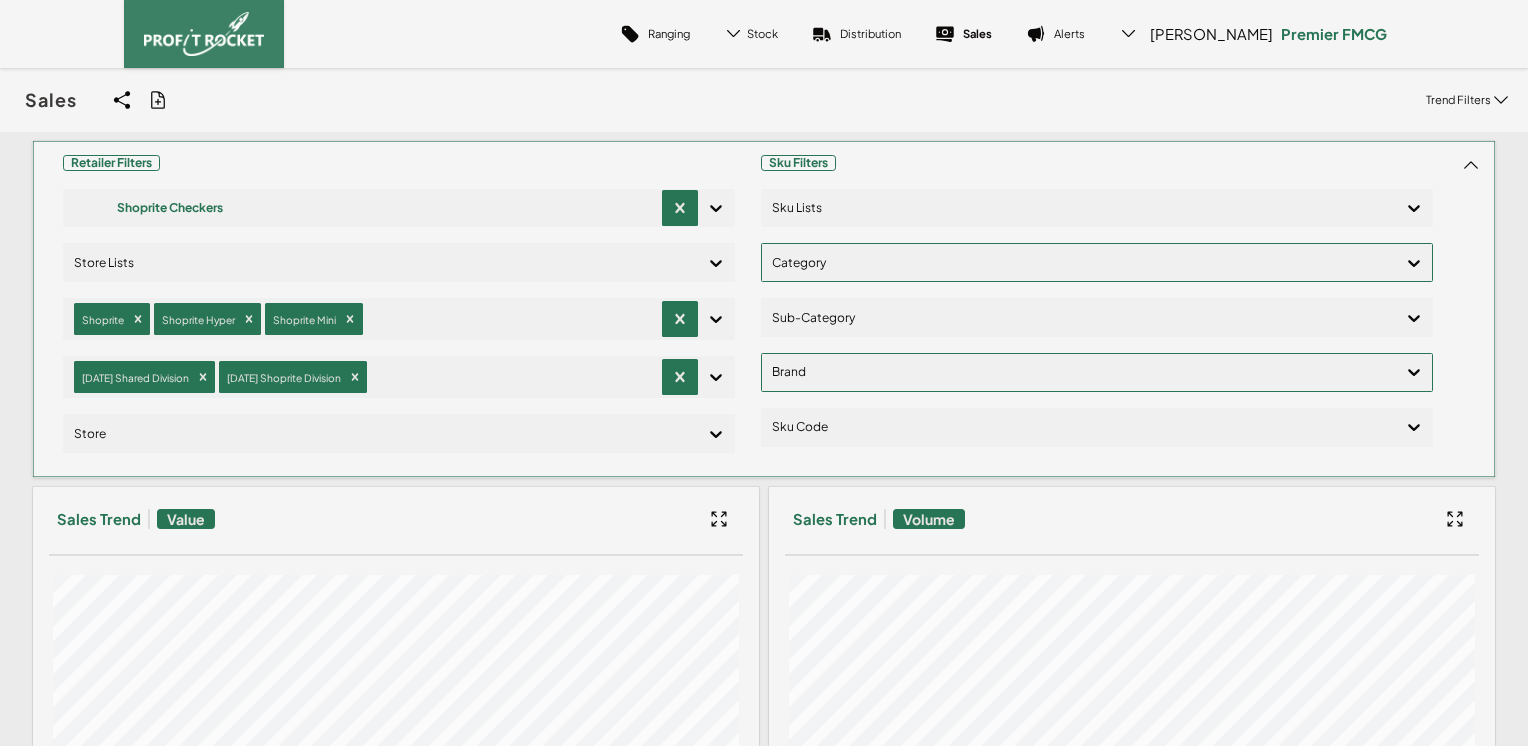 click at bounding box center (1079, 262) 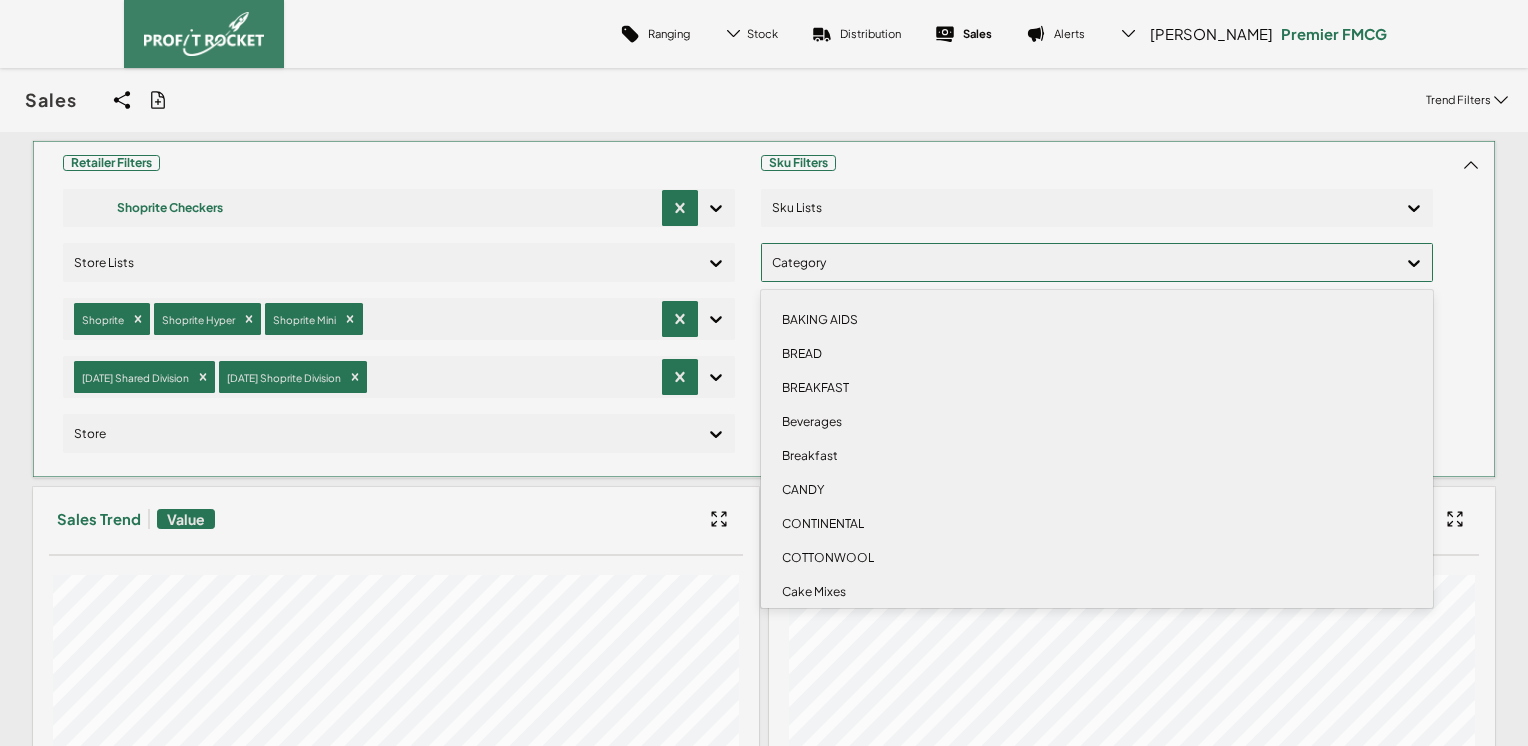 click on "BREAD" at bounding box center (1097, 354) 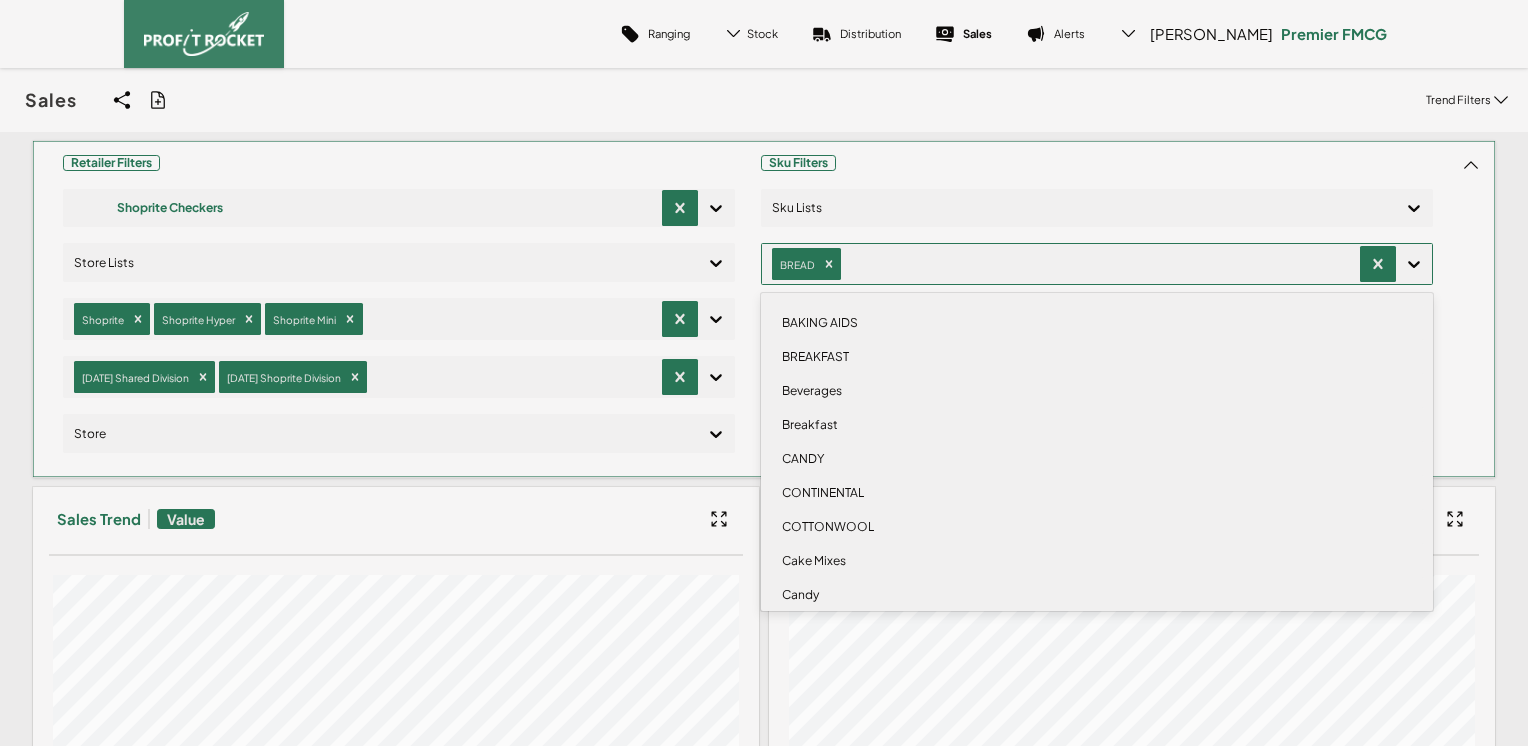 click on "Sales Share View We'll email you as well as your recipients a link to the view you're looking at. Filters   Retailer   Shoprite Check..   Store Type   Shoprite Shoprite Hyper Shoprite Mini   Region   [GEOGRAPHIC_DATA] Shared D.. [DATE] Shoprite.. Recipients Myself Additional comments Share Generate Report Default file format is  .xlsx , larger extracts will be exported as   csv Filters   Retailer   Shoprite Check..   Store Type   Shoprite Shoprite Hyper Shoprite Mini   Region   [GEOGRAPHIC_DATA] Shared D.. [DATE] Shoprite.. Data Date Range [DATE] to [DATE] Data Frequency Weekly Additional comments Include SOH Schedule report? Generate Frequency Weekly Compare Store Types Graph Type Lines Trend Timeline [DATE] to [DATE] Trend Filters" at bounding box center (764, 100) 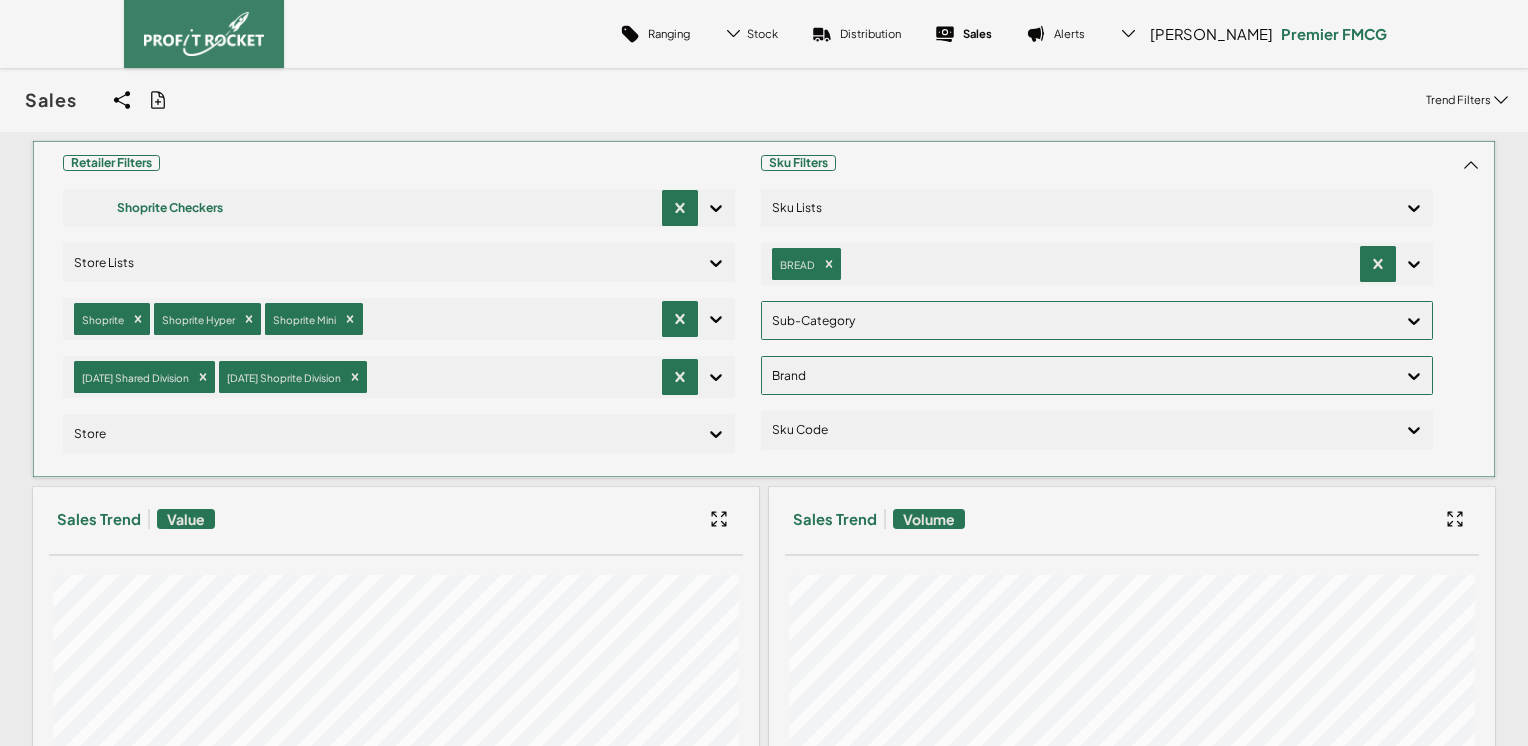 click at bounding box center (1079, 320) 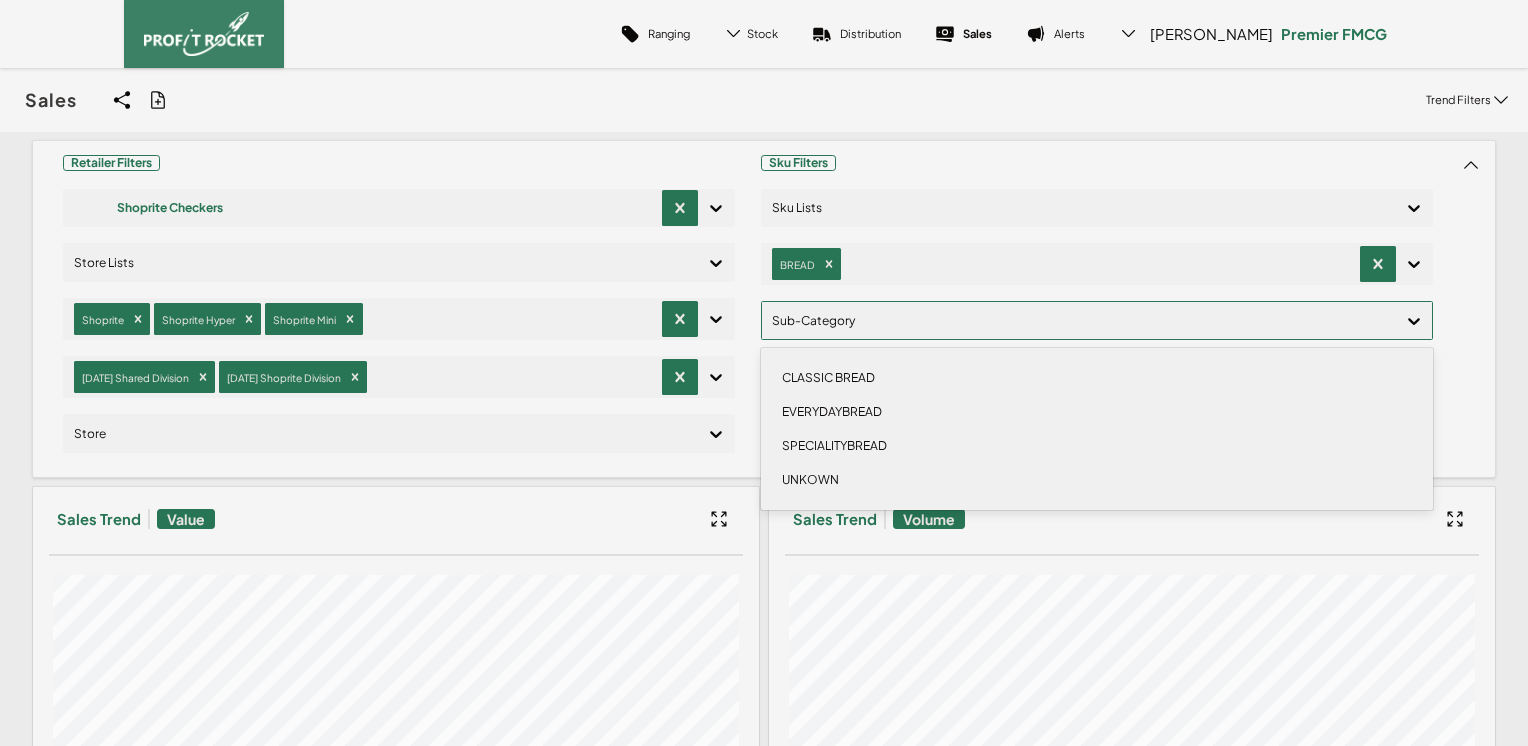 click on "Retailer Filters Shoprite Checkers Store Lists Shoprite Shoprite Hyper Shoprite Mini [DATE] Shared Division [DATE] Shoprite Division Store Sku Filters Sku Lists BREAD option CLASSIC BREAD focused, 1 of 4. 4 results available. Use Up and Down to choose options, press Enter to select the currently focused option, press Escape to exit the menu, press Tab to select the option and exit the menu. Sub-Category CLASSIC BREAD EVERYDAYBREAD SPECIALITYBREAD UNKOWN Brand Sku Code Sales Trend Value Sales Trend Volume Average Price" at bounding box center (764, 947) 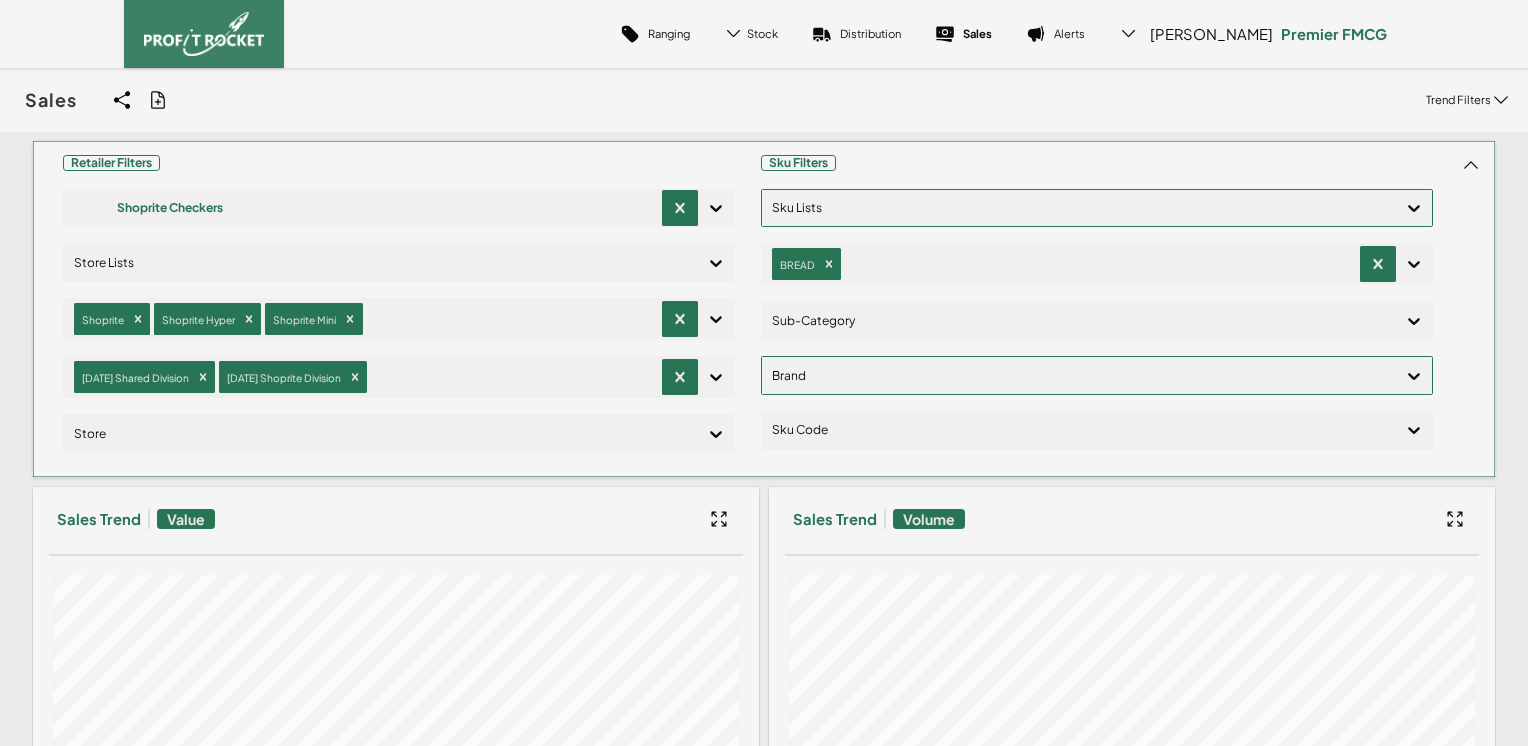 click at bounding box center [1079, 208] 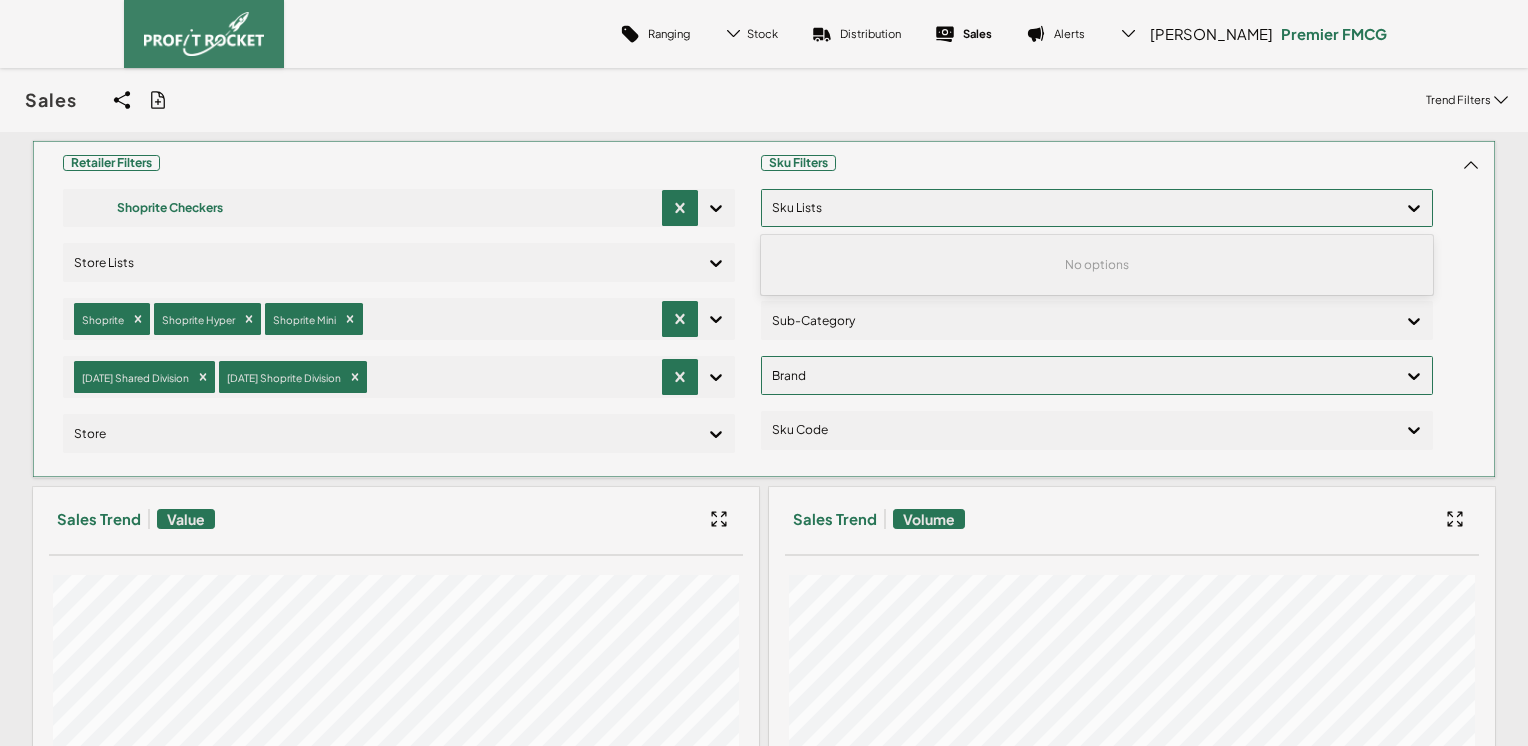 click on "Retailer Filters Shoprite Checkers Store Lists Shoprite Shoprite Hyper Shoprite Mini [DATE] Shared Division [DATE] Shoprite Division Store Sku Filters   Use Up and Down to choose options, press Enter to select the currently focused option, press Escape to exit the menu, press Tab to select the option and exit the menu. Sku Lists No options BREAD Sub-Category Brand Sku Code Sales Trend Value Sales Trend Volume Average Price" at bounding box center [764, 947] 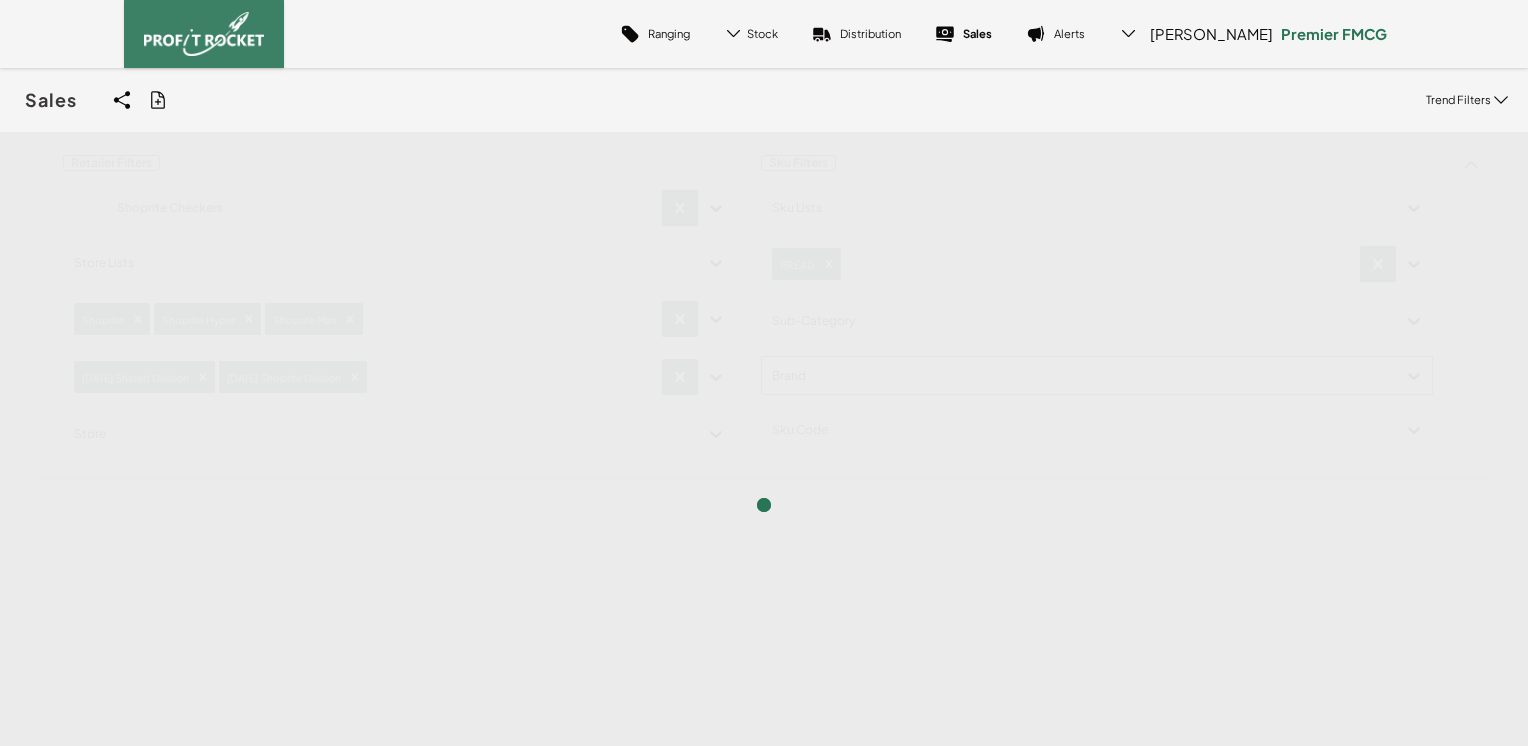 click on "Sales Share View We'll email you as well as your recipients a link to the view you're looking at. Filters   Retailer   Shoprite Check..   Store Type   Shoprite Shoprite Hyper Shoprite Mini   Region   [GEOGRAPHIC_DATA] Shared D.. [DATE] Shoprite..   Category   BREAD Recipients Myself Additional comments Share Generate Report Default file format is  .xlsx , larger extracts will be exported as   csv Filters   Retailer   Shoprite Check..   Store Type   Shoprite Shoprite Hyper Shoprite Mini   Region   [GEOGRAPHIC_DATA] Shared D.. [DATE] Shoprite..   Category   BREAD Data Date Range [DATE] to [DATE] Data Frequency Weekly Additional comments Include SOH Schedule report? Generate Frequency Weekly Compare Store Types Graph Type Lines Trend Timeline [DATE] to [DATE] Trend Filters" at bounding box center [764, 100] 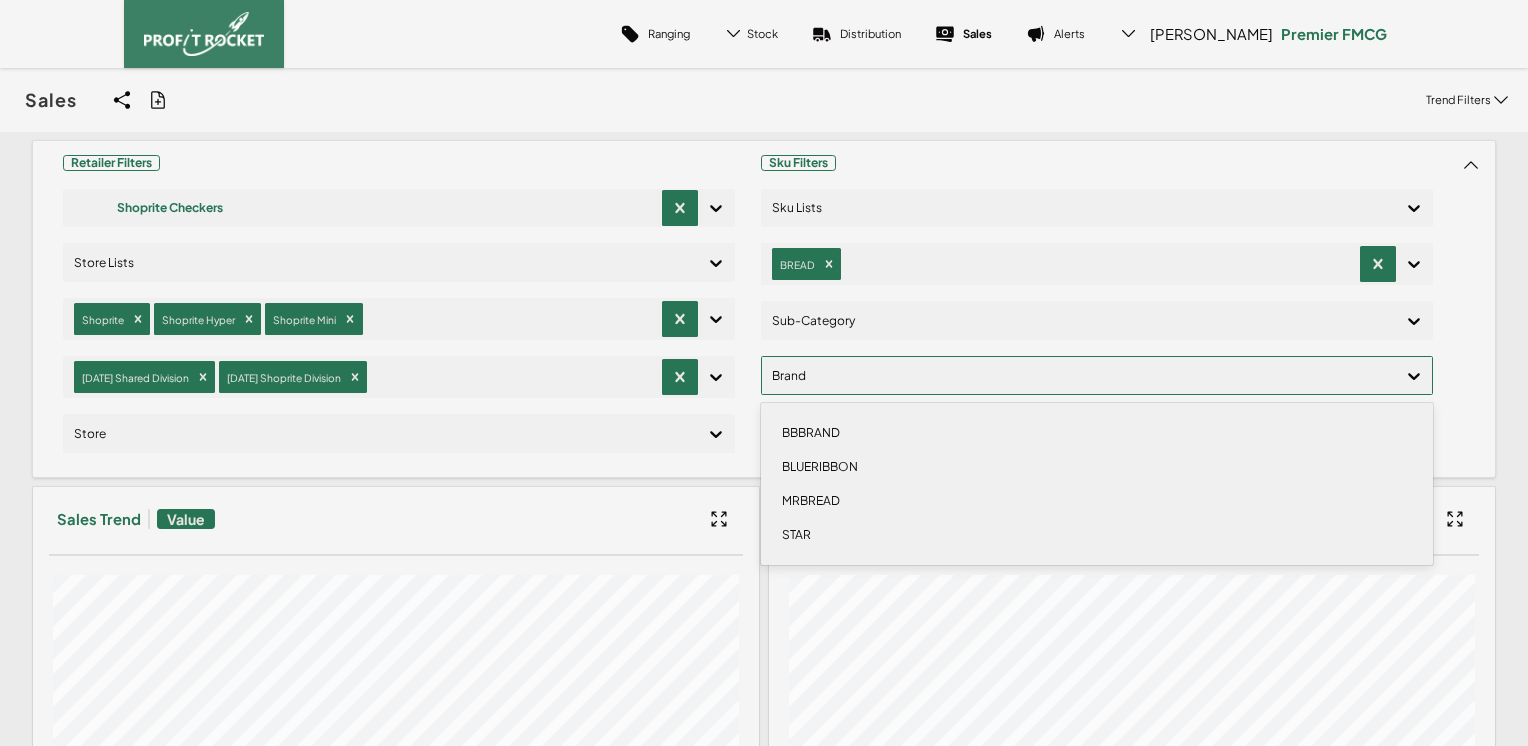click at bounding box center [1079, 375] 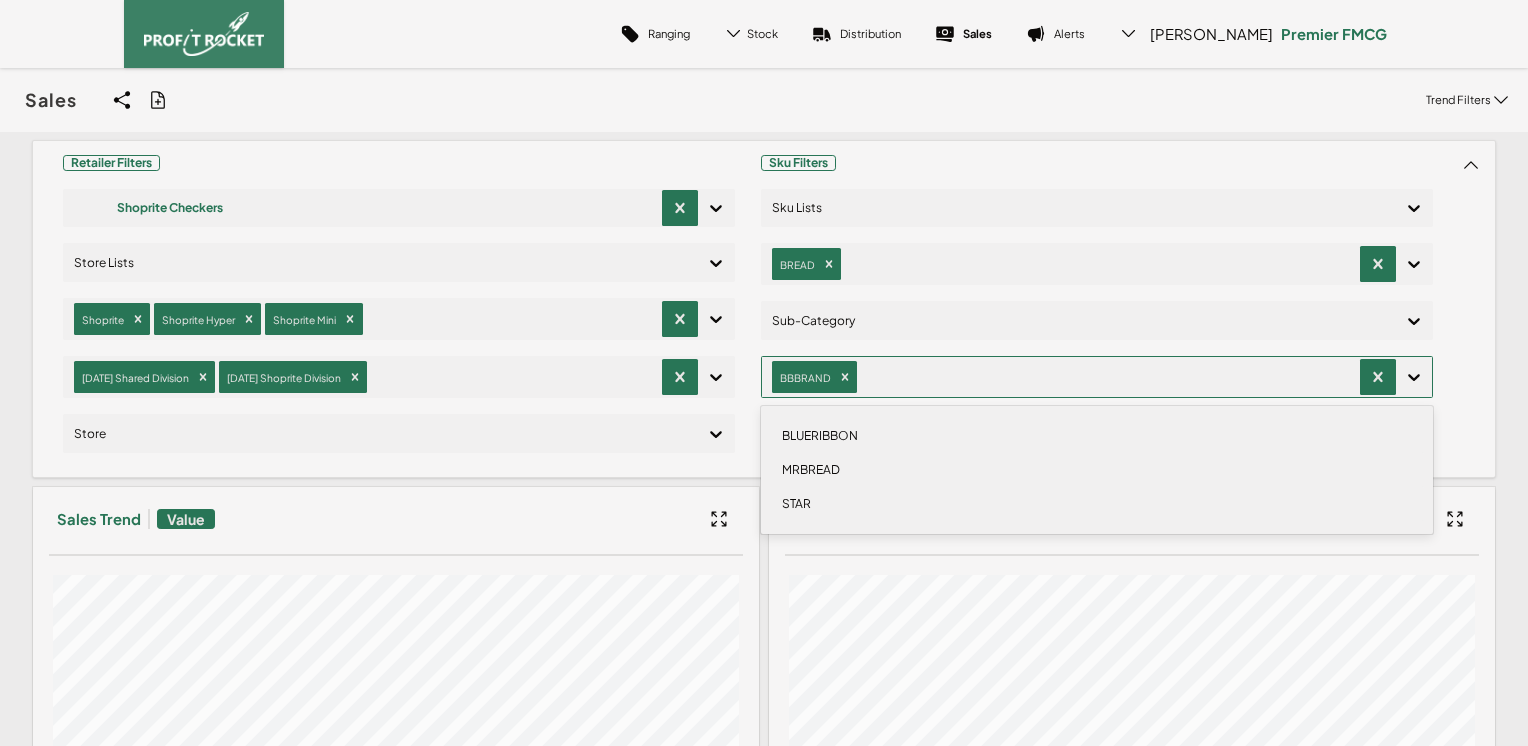 click on "Sales Share View We'll email you as well as your recipients a link to the view you're looking at. Filters   Retailer   Shoprite Check..   Store Type   Shoprite Shoprite Hyper Shoprite Mini   Region   [GEOGRAPHIC_DATA] Shared D.. [DATE] Shoprite..   Category   BREAD Recipients Myself Additional comments Share Generate Report Default file format is  .xlsx , larger extracts will be exported as   csv Filters   Retailer   Shoprite Check..   Store Type   Shoprite Shoprite Hyper Shoprite Mini   Region   [GEOGRAPHIC_DATA] Shared D.. [DATE] Shoprite..   Category   BREAD Data Date Range [DATE] to [DATE] Data Frequency Weekly Additional comments Include SOH Schedule report? Generate Frequency Weekly Compare Store Types Graph Type Lines Trend Timeline [DATE] to [DATE] Trend Filters" at bounding box center [764, 100] 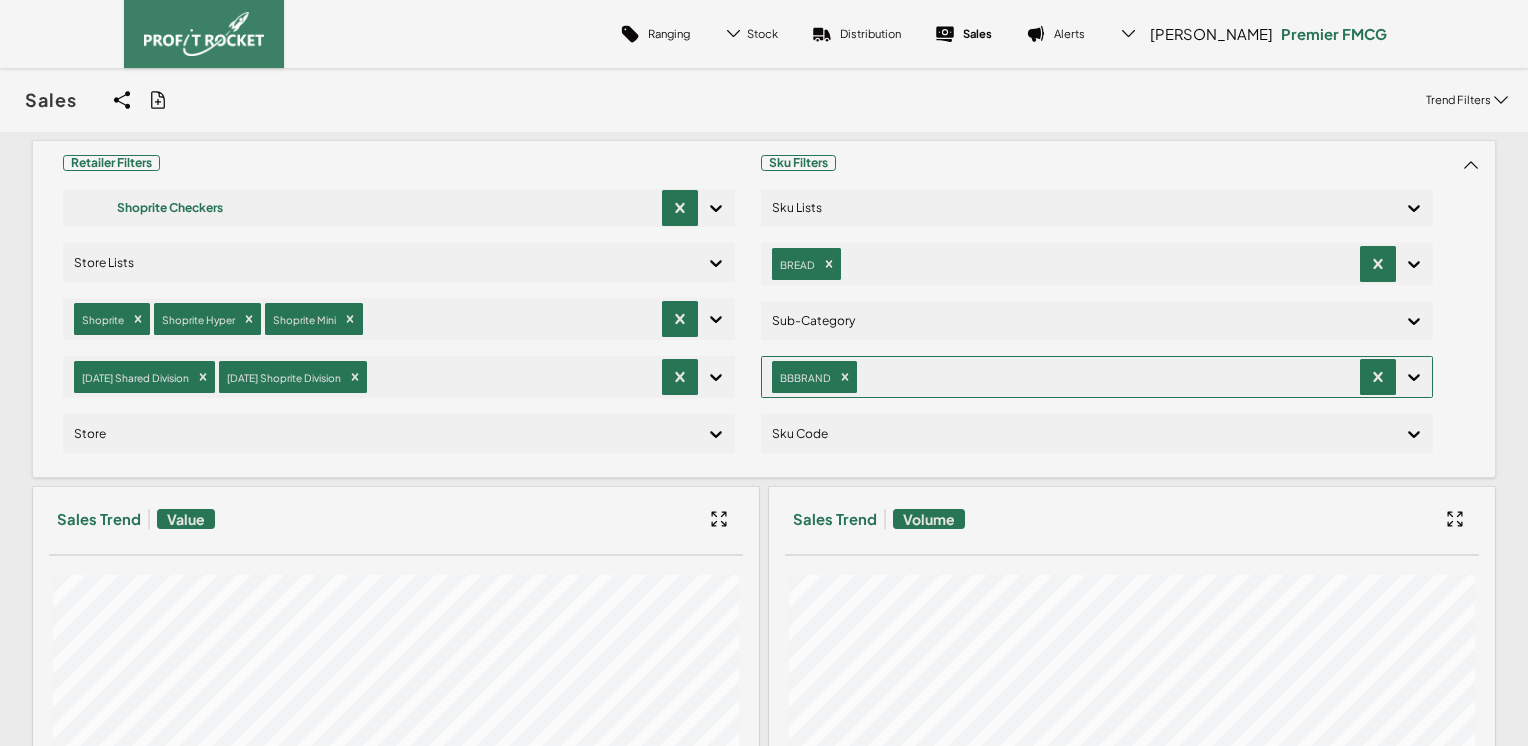 click at bounding box center [1079, 433] 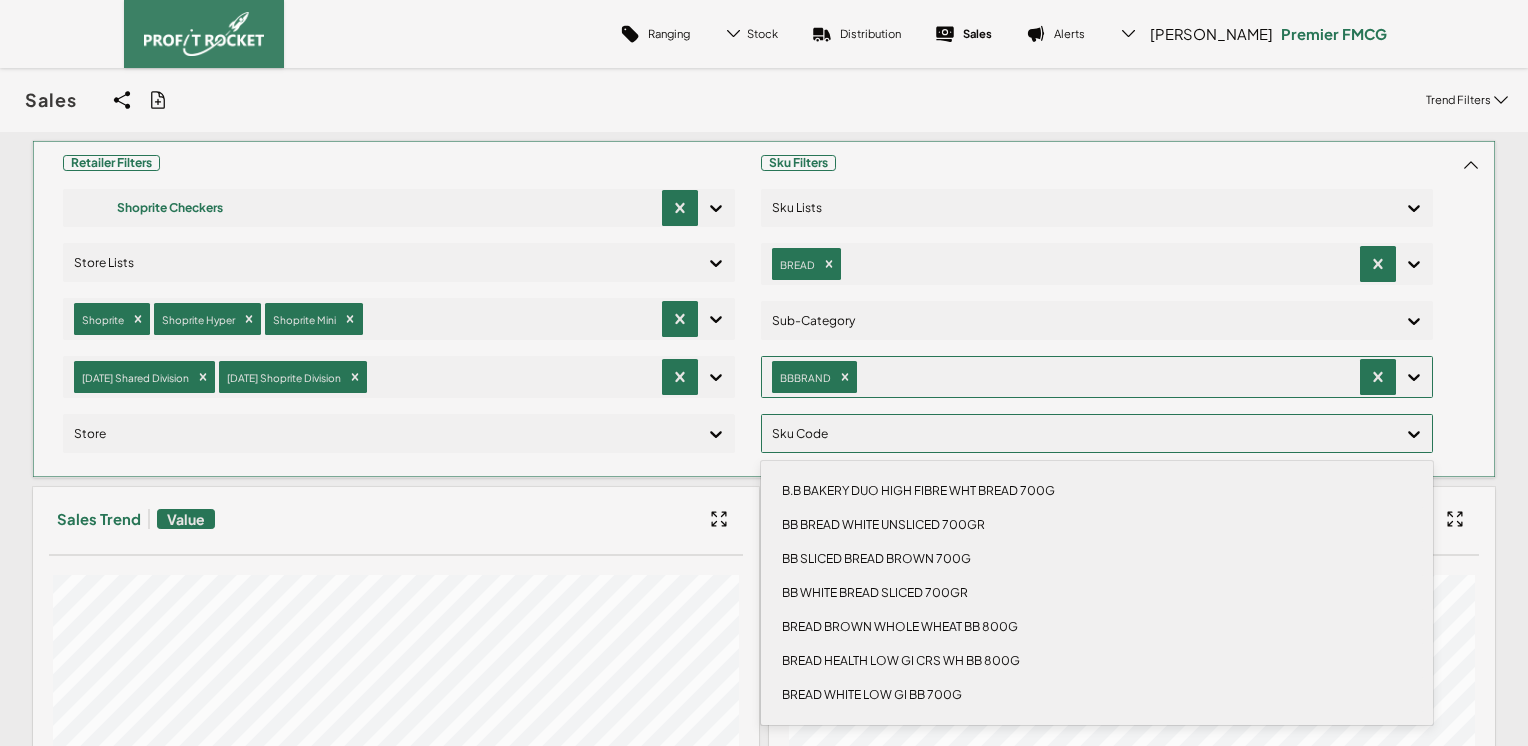 click on "BB SLICED BREAD BROWN 700G" at bounding box center (1097, 559) 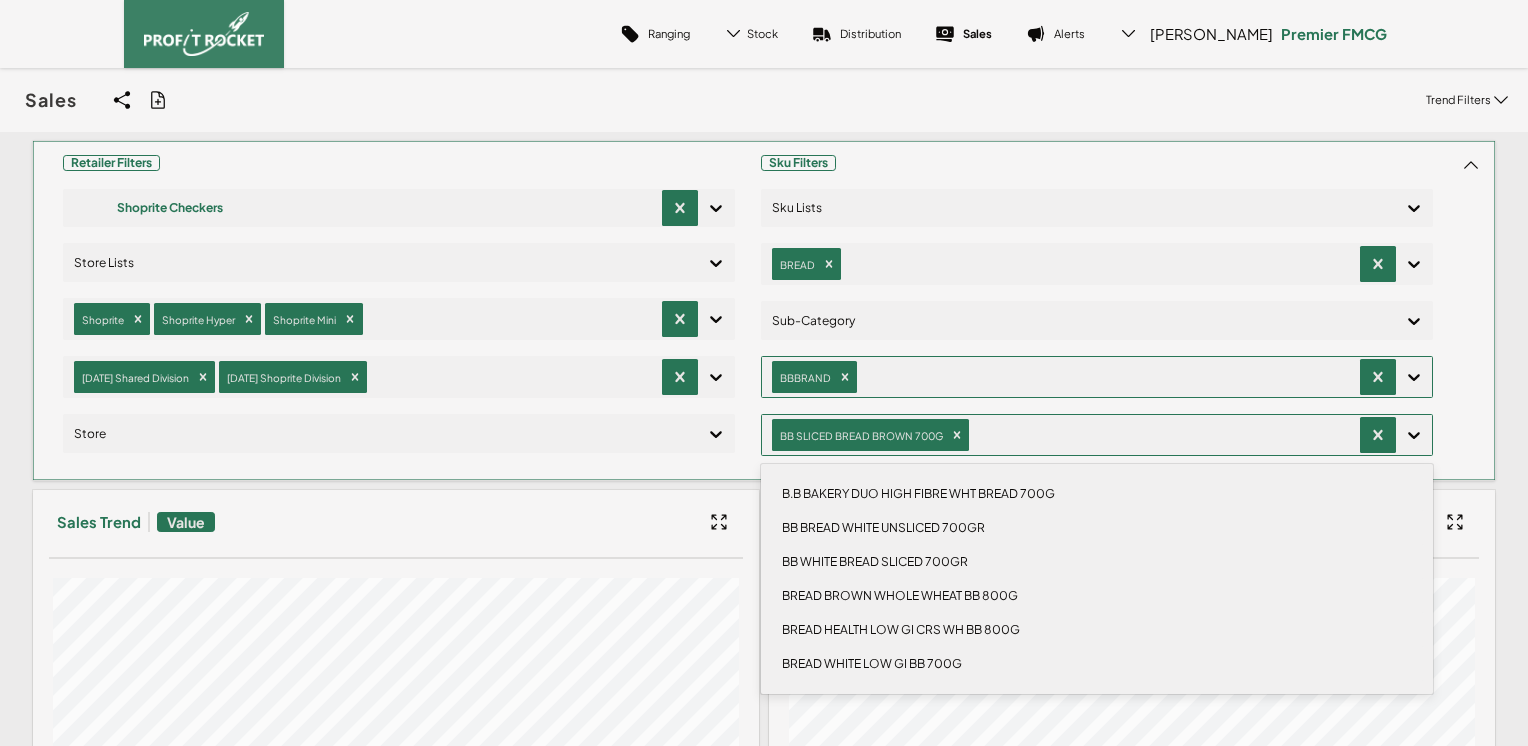 click on "Sales Share View We'll email you as well as your recipients a link to the view you're looking at. Filters   Retailer   Shoprite Check..   Store Type   Shoprite Shoprite Hyper Shoprite Mini   Region   [GEOGRAPHIC_DATA] Shared D.. [DATE] Shoprite..   Category   BREAD   Brand   BBBRAND Recipients Myself Additional comments Share Generate Report Default file format is  .xlsx , larger extracts will be exported as   csv Filters   Retailer   Shoprite Check..   Store Type   Shoprite Shoprite Hyper Shoprite Mini   Region   [GEOGRAPHIC_DATA] Shared D.. [DATE] Shoprite..   Category   BREAD   Brand   BBBRAND Data Date Range [DATE] to [DATE] Data Frequency Weekly Additional comments Include SOH Schedule report? Generate Frequency Weekly Compare Store Types Graph Type Lines Trend Timeline [DATE] to [DATE] Trend Filters" at bounding box center [764, 100] 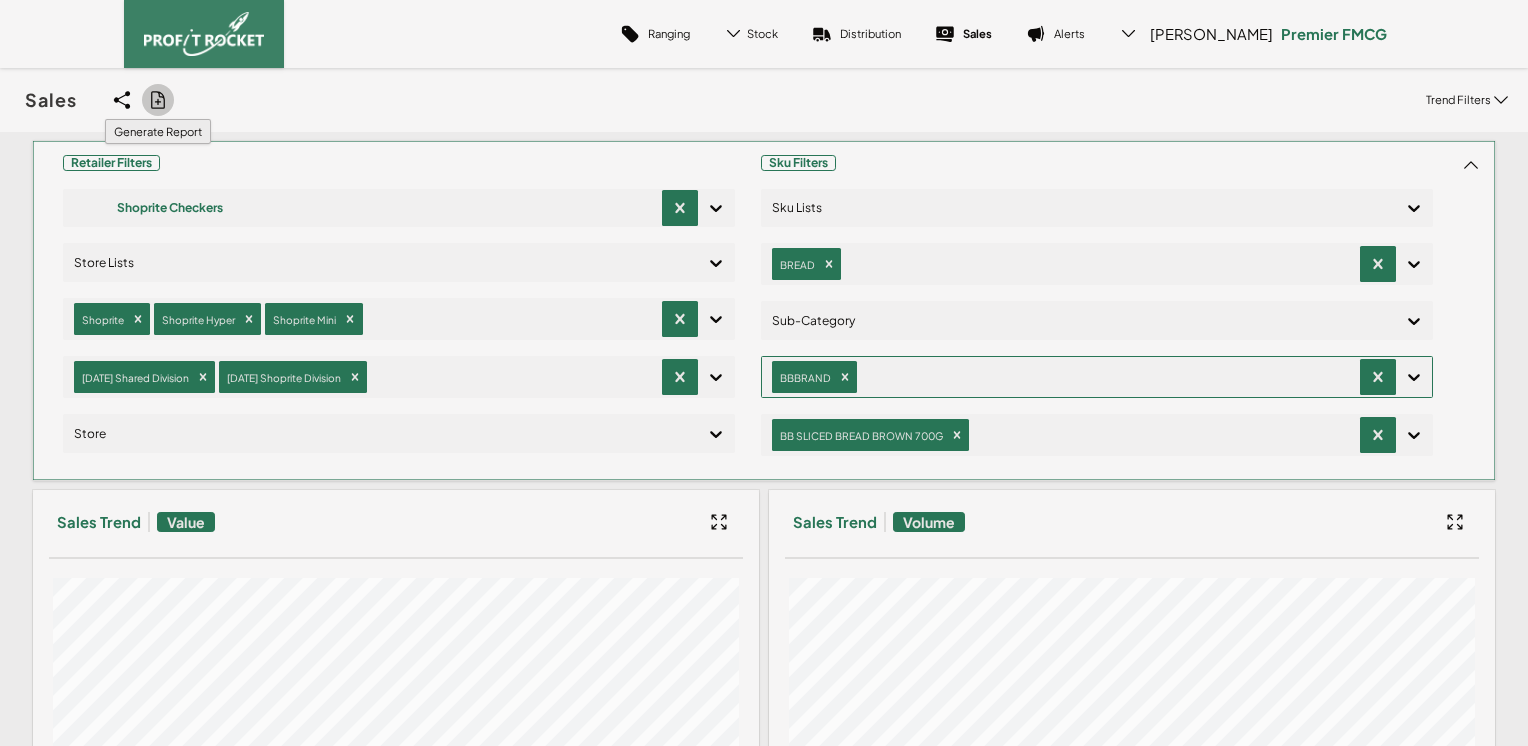 click 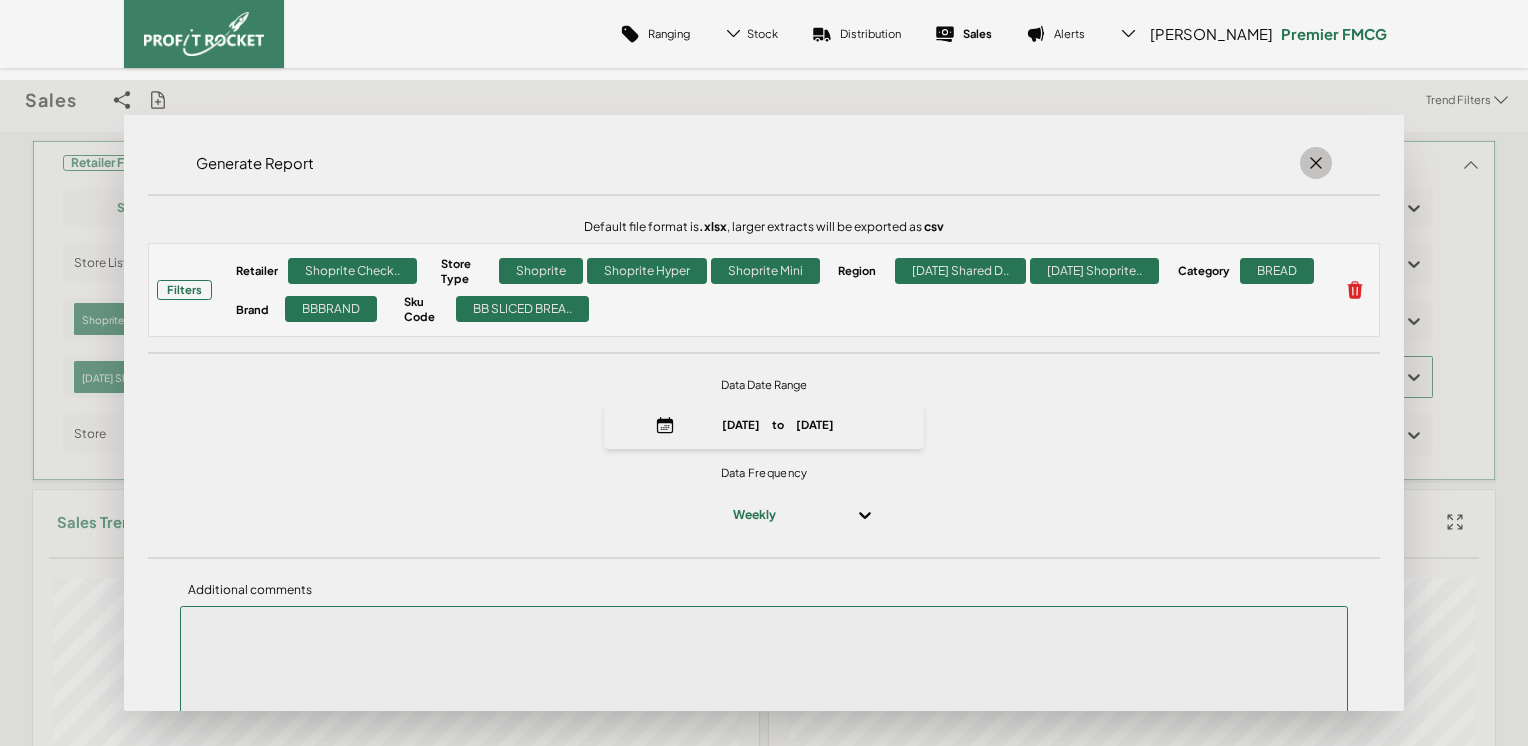 click 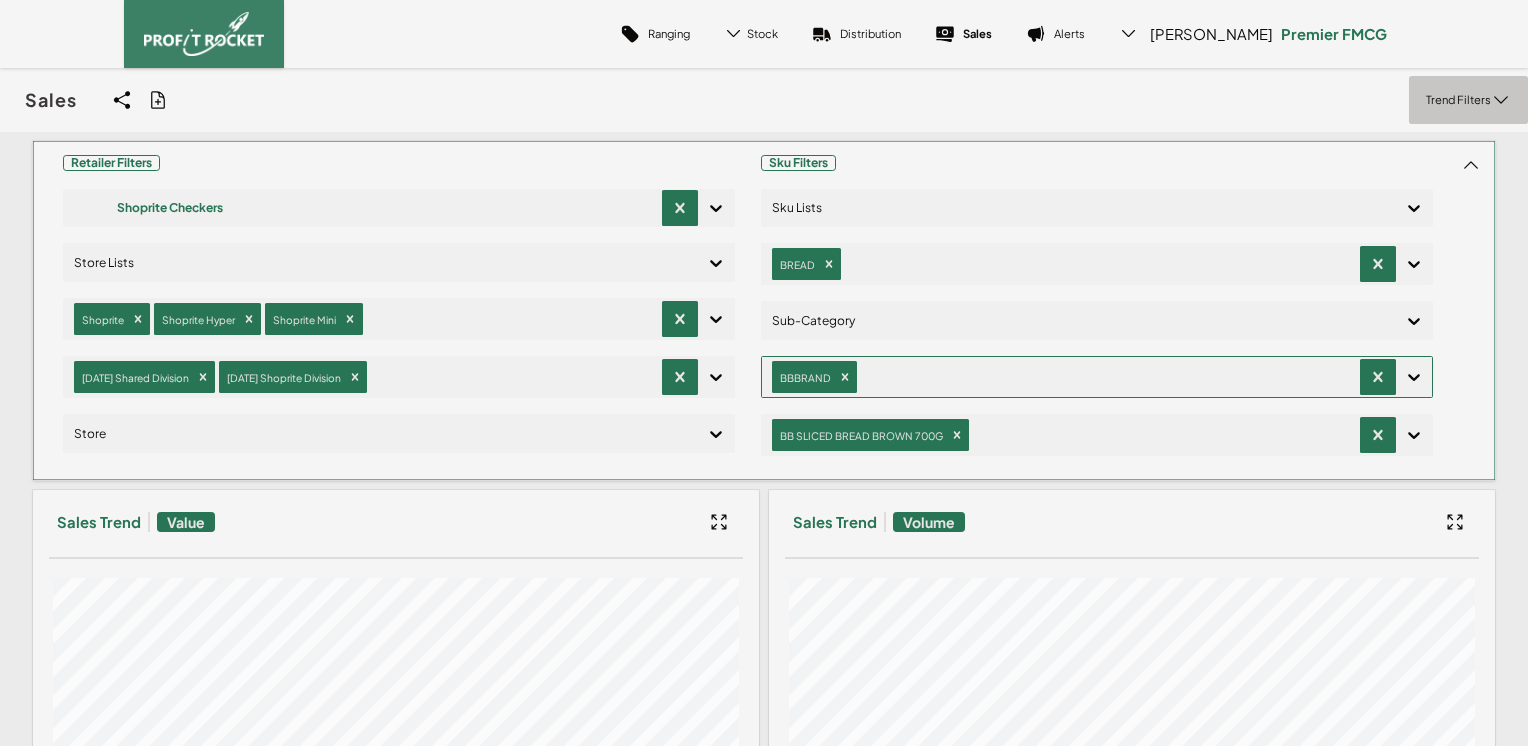 click 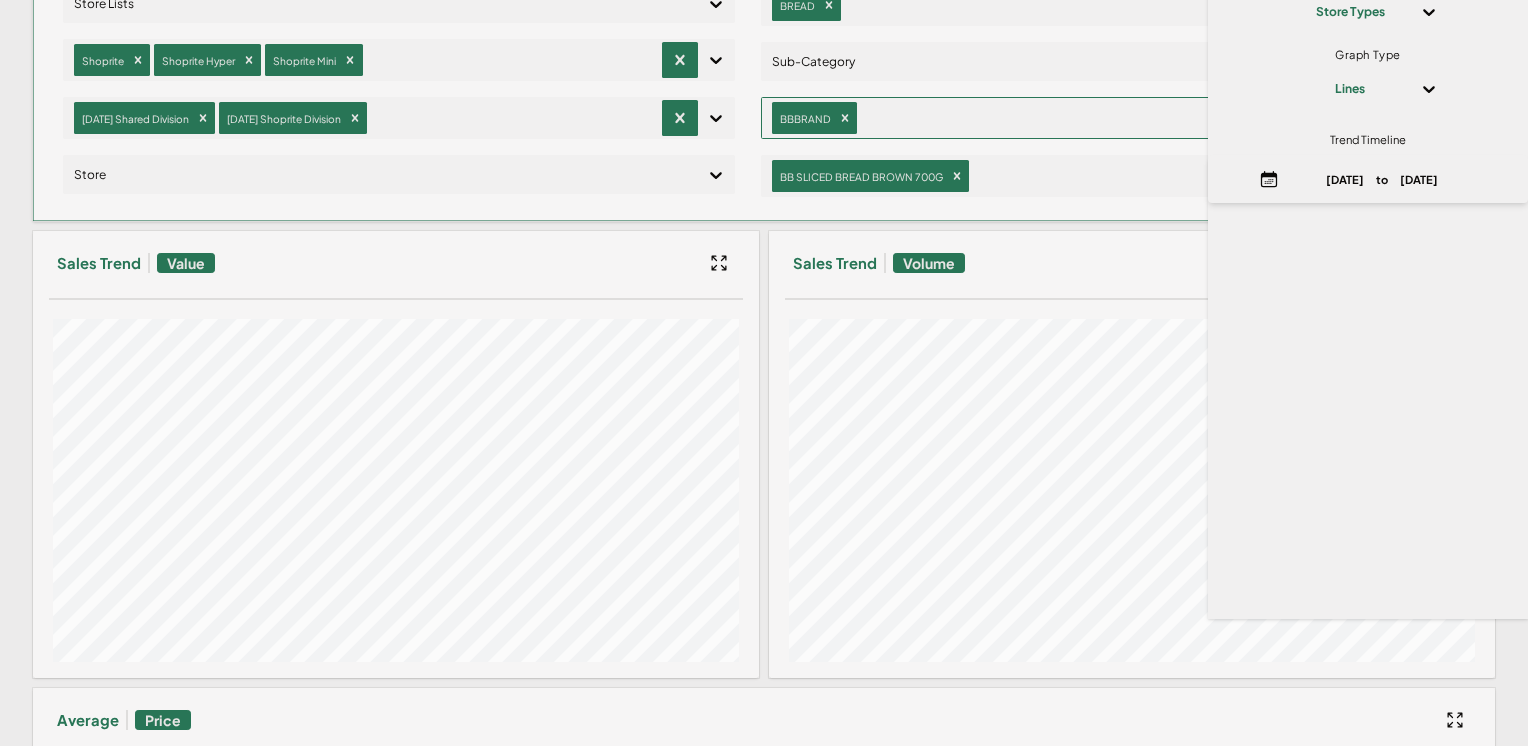 scroll, scrollTop: 261, scrollLeft: 0, axis: vertical 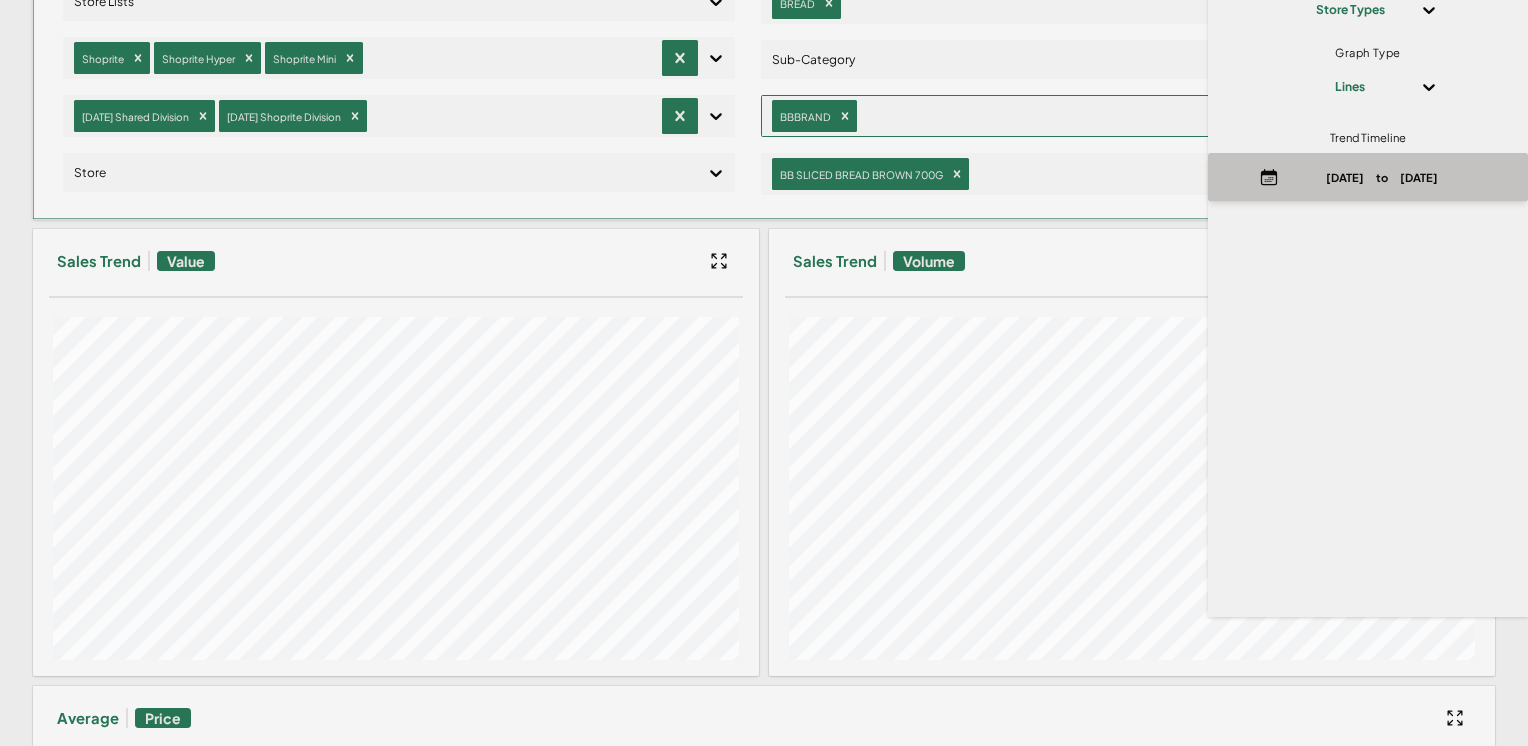 drag, startPoint x: 1399, startPoint y: 154, endPoint x: 1397, endPoint y: 164, distance: 10.198039 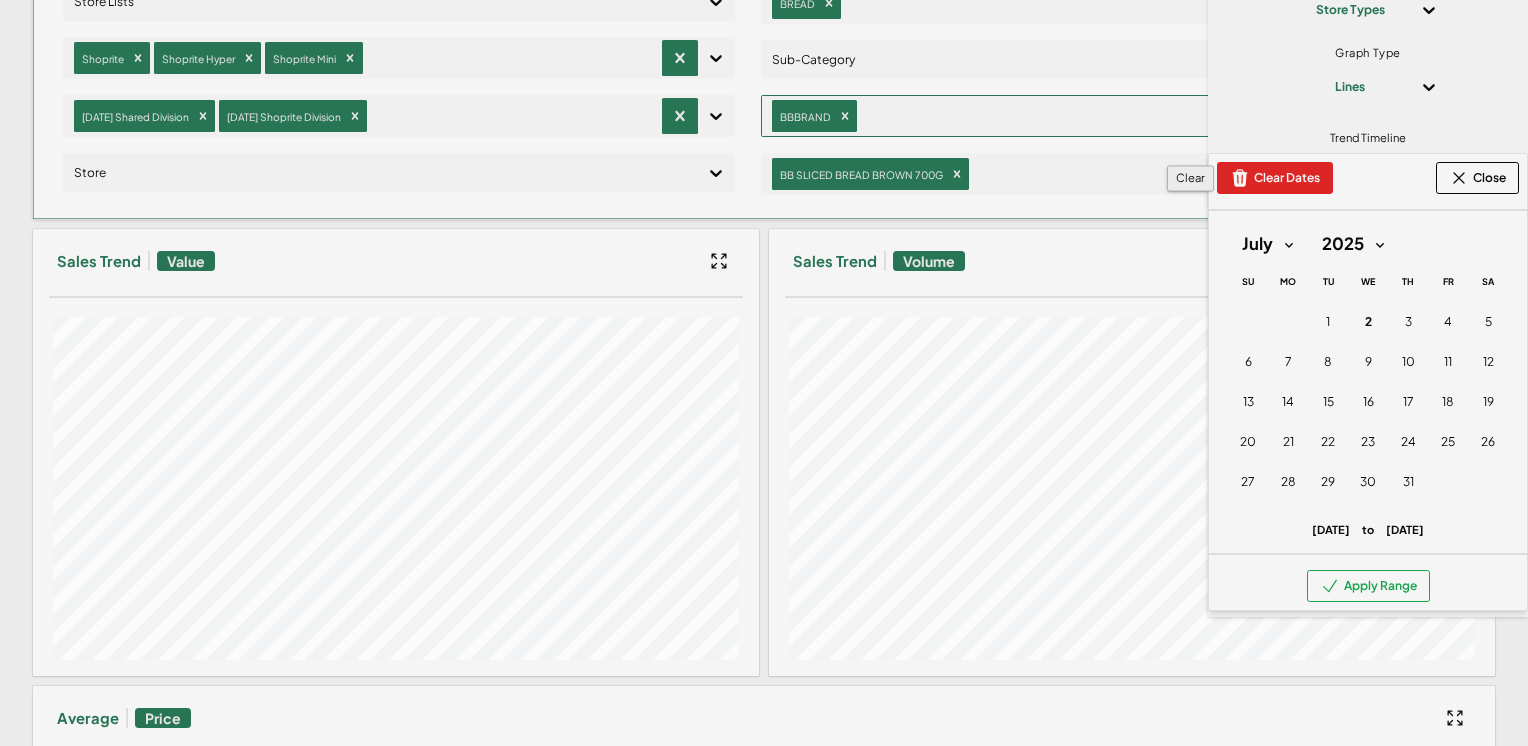 click on "Clear Dates" at bounding box center [1275, 178] 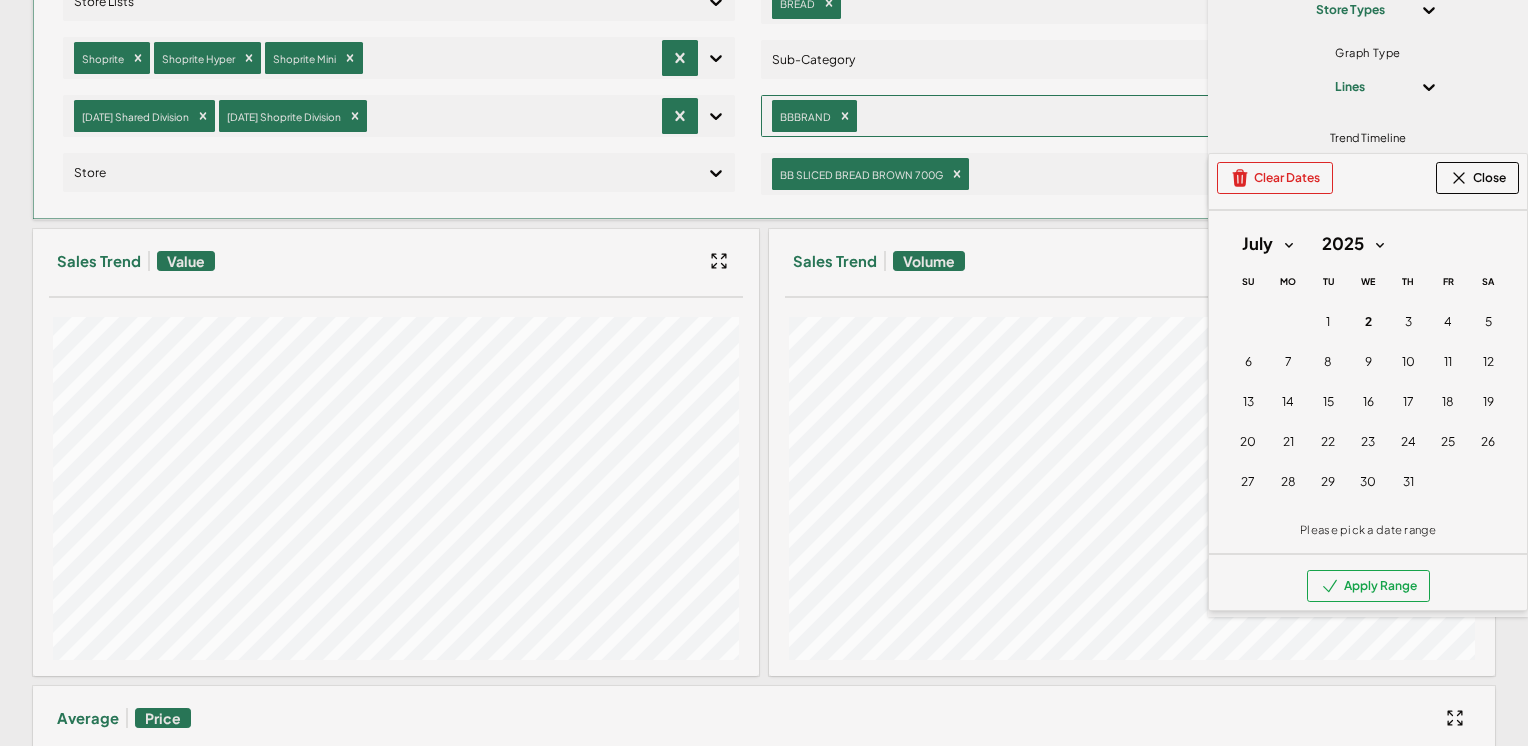 click on "January February March April May June July August September October November December" at bounding box center [1267, 244] 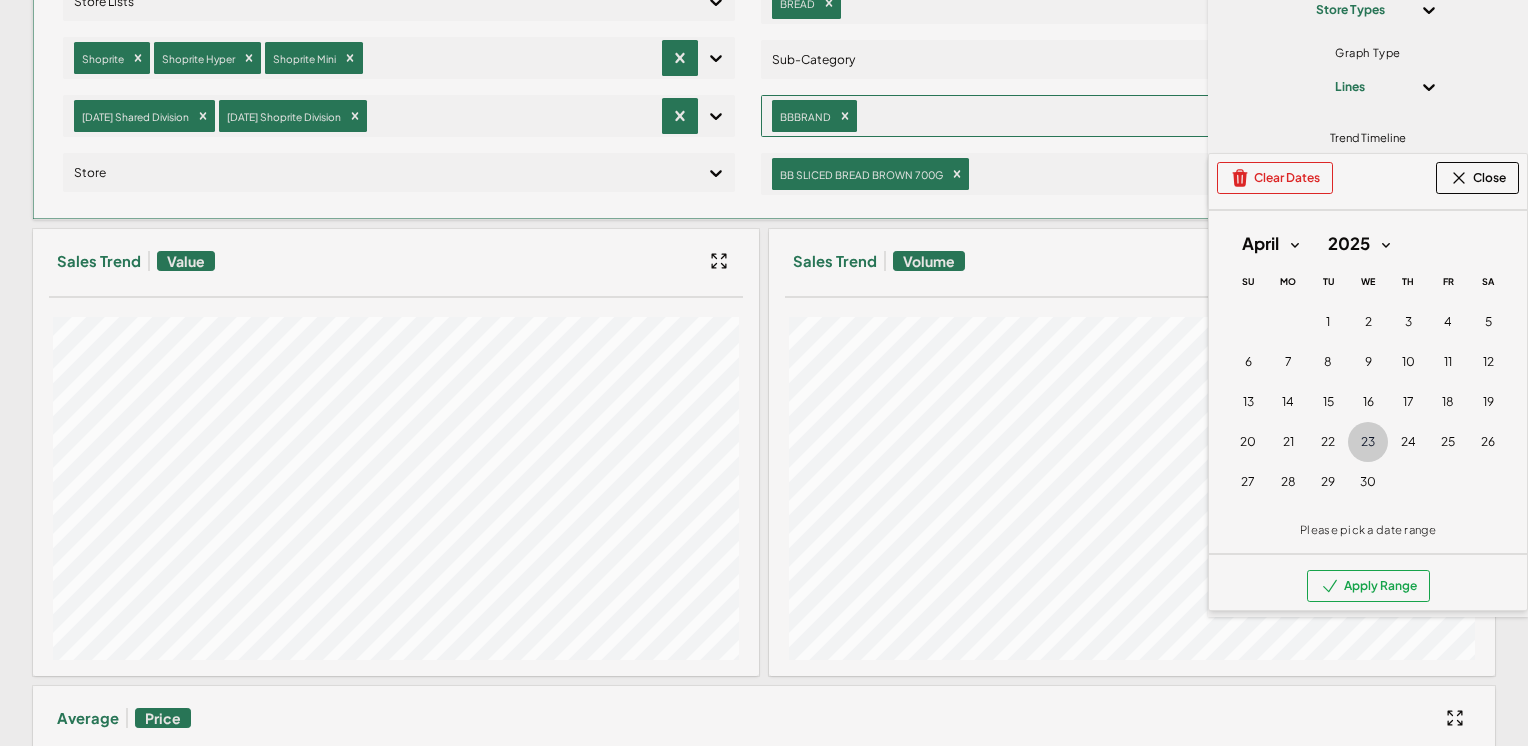 click on "23" at bounding box center [1368, 442] 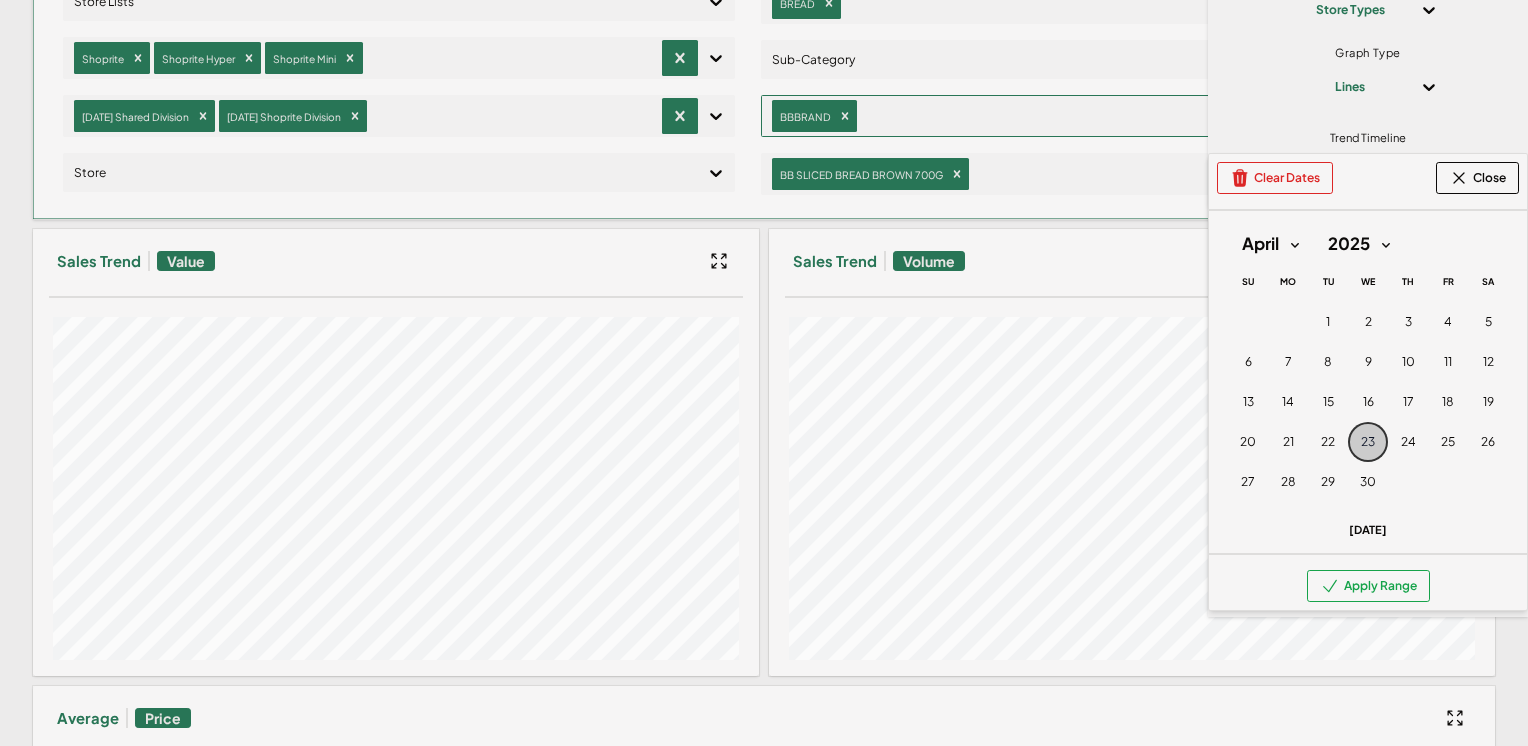 type 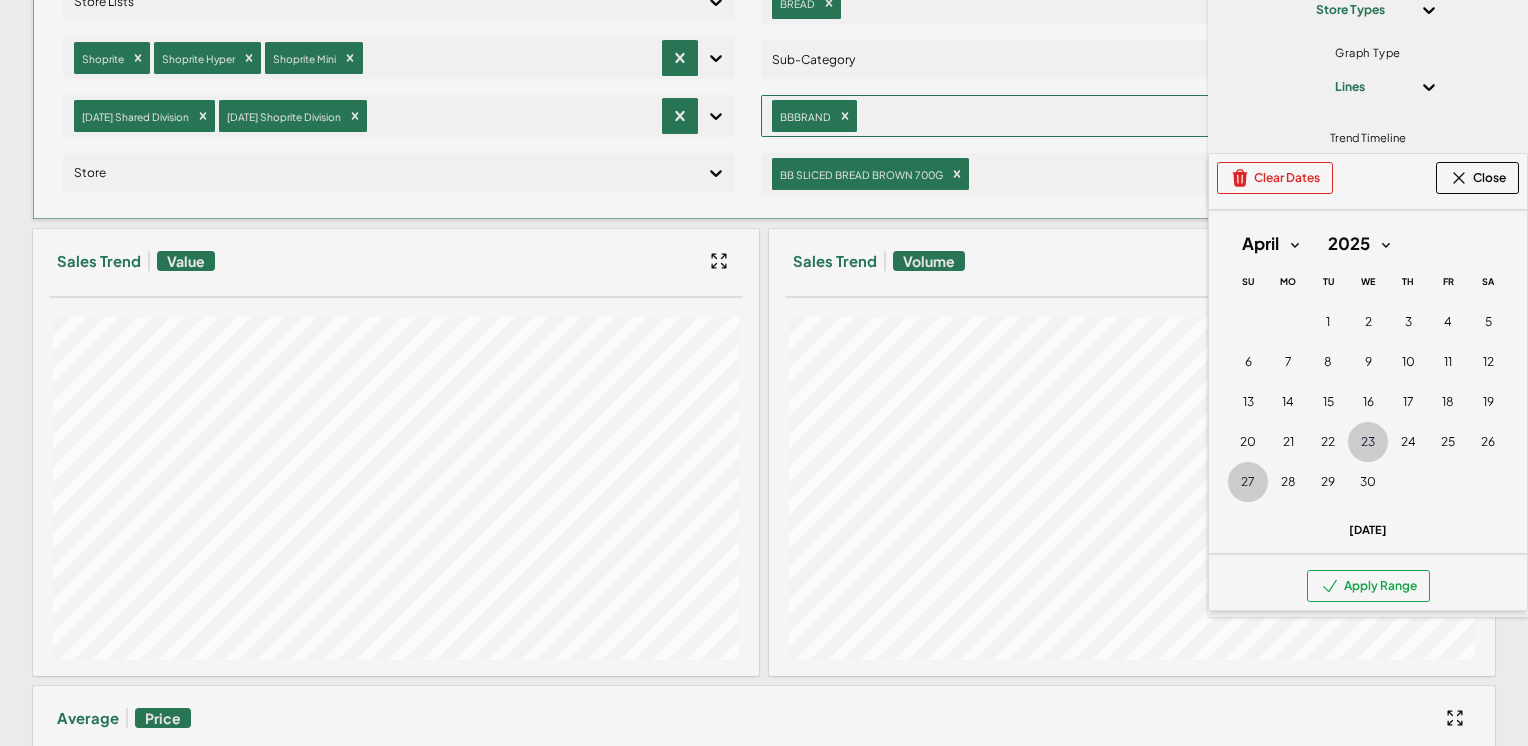 type 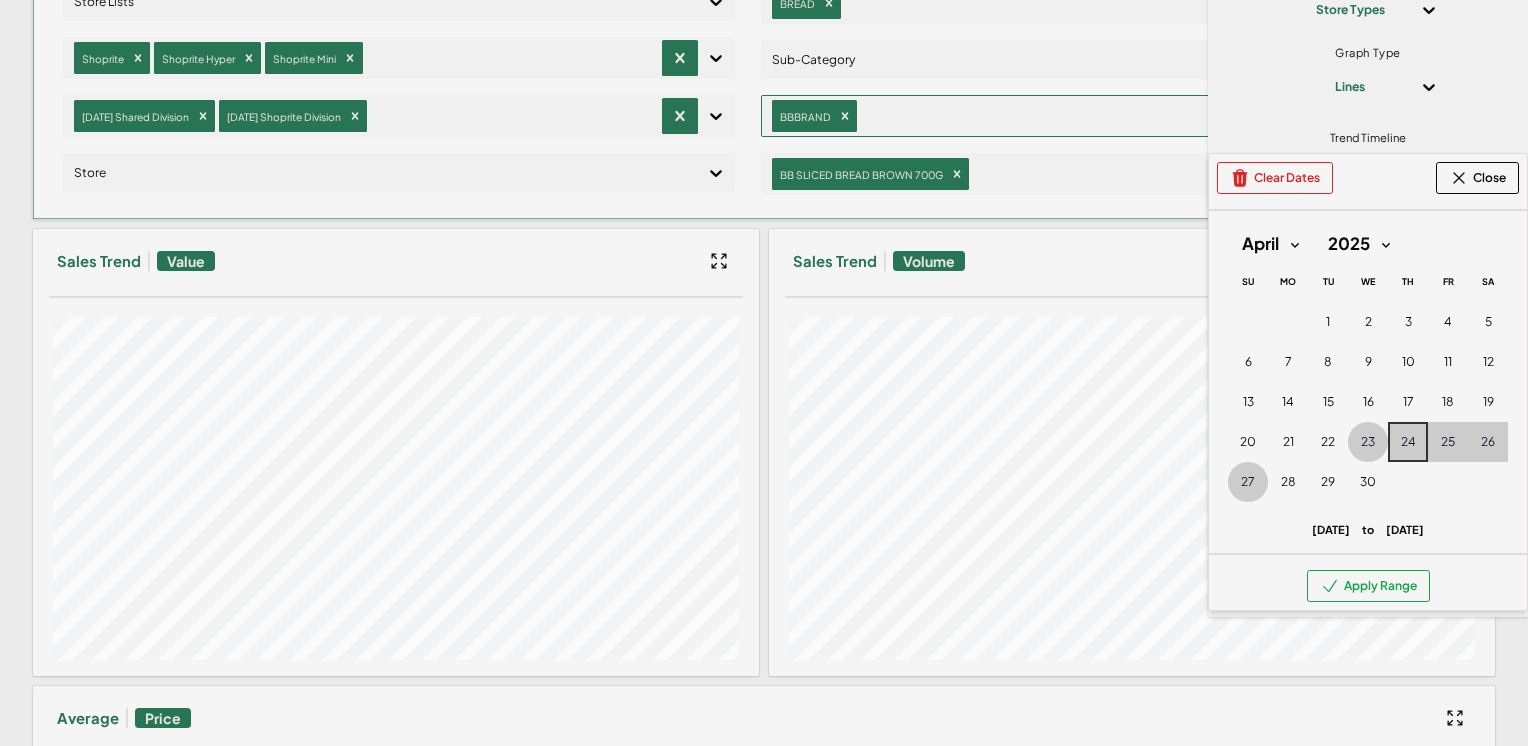 type 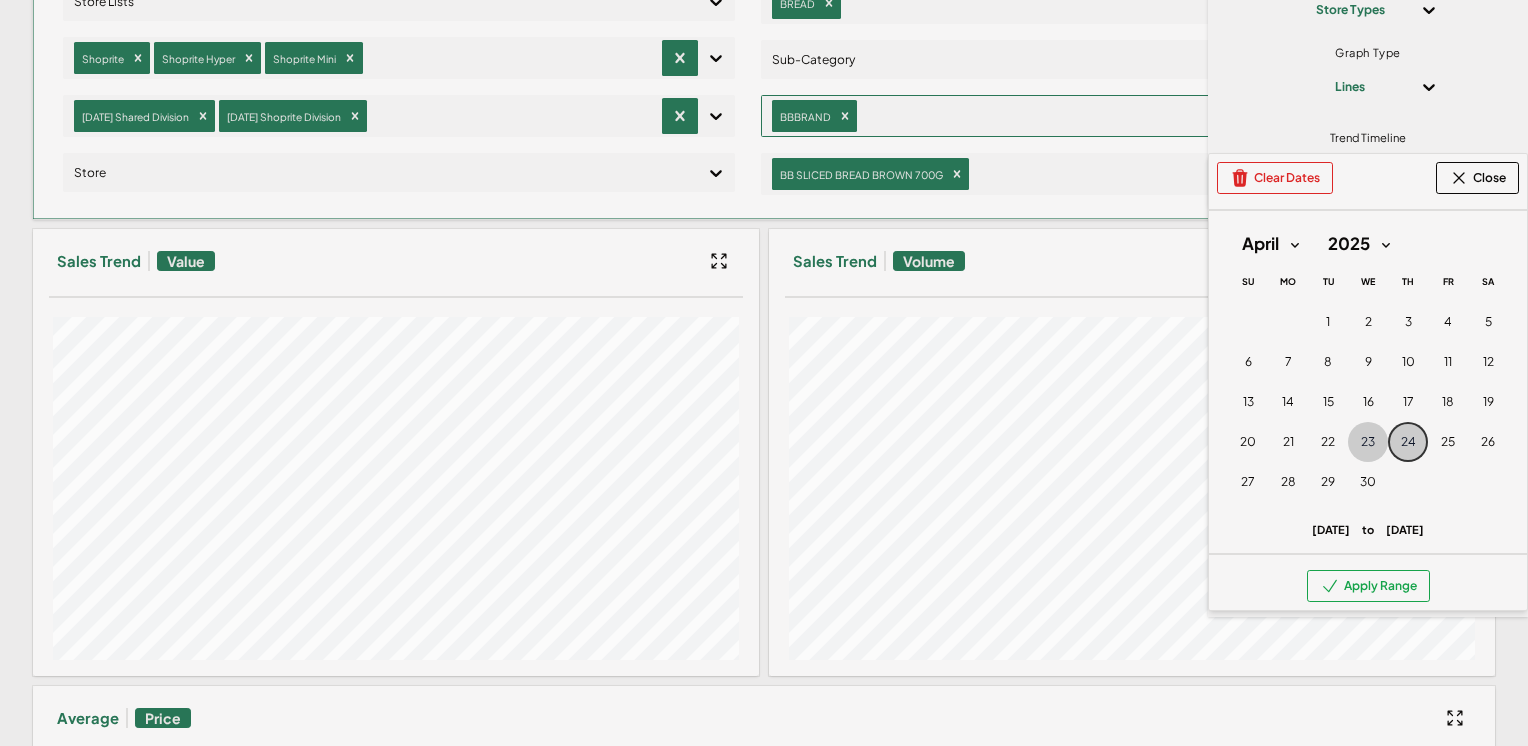 click on "24" at bounding box center (1408, 442) 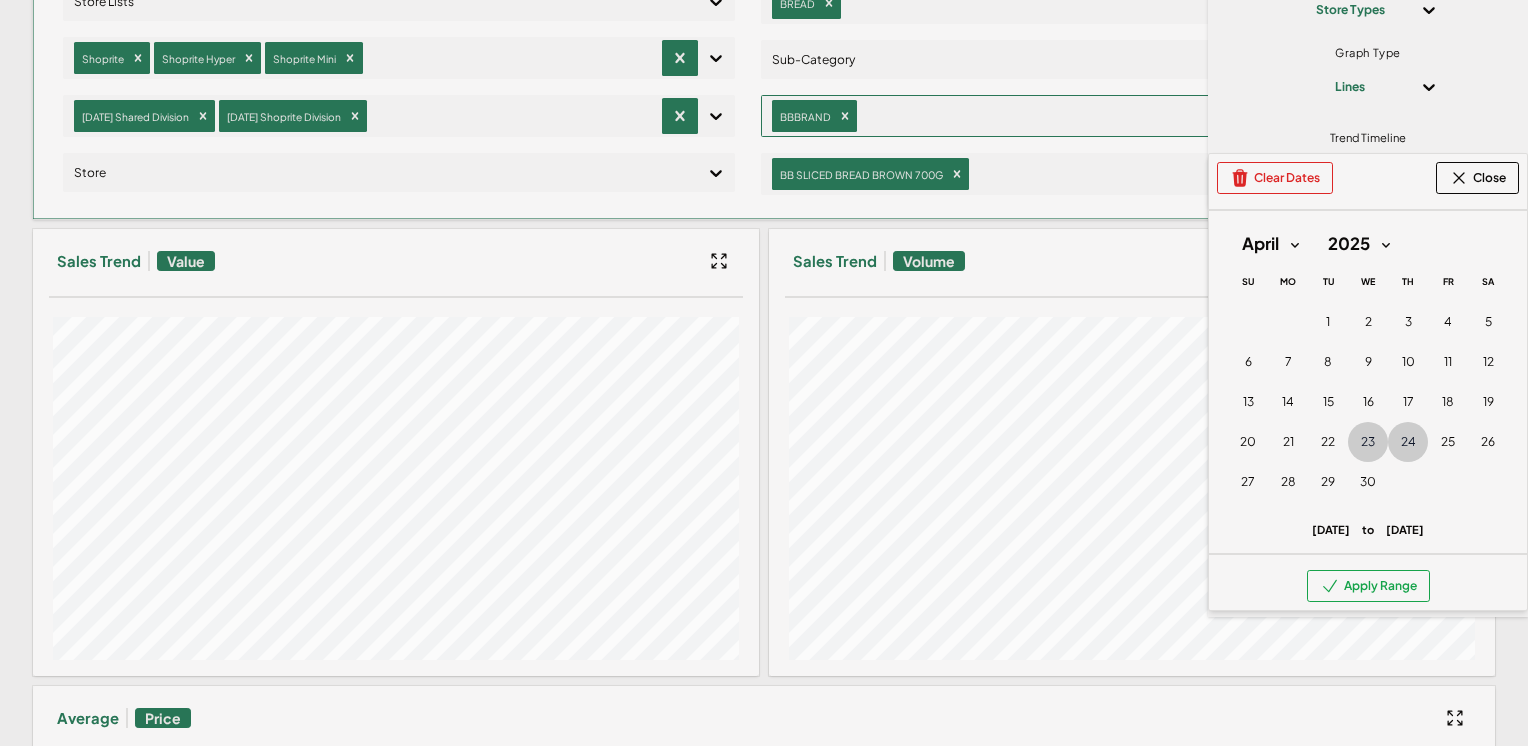 click at bounding box center [1448, 482] 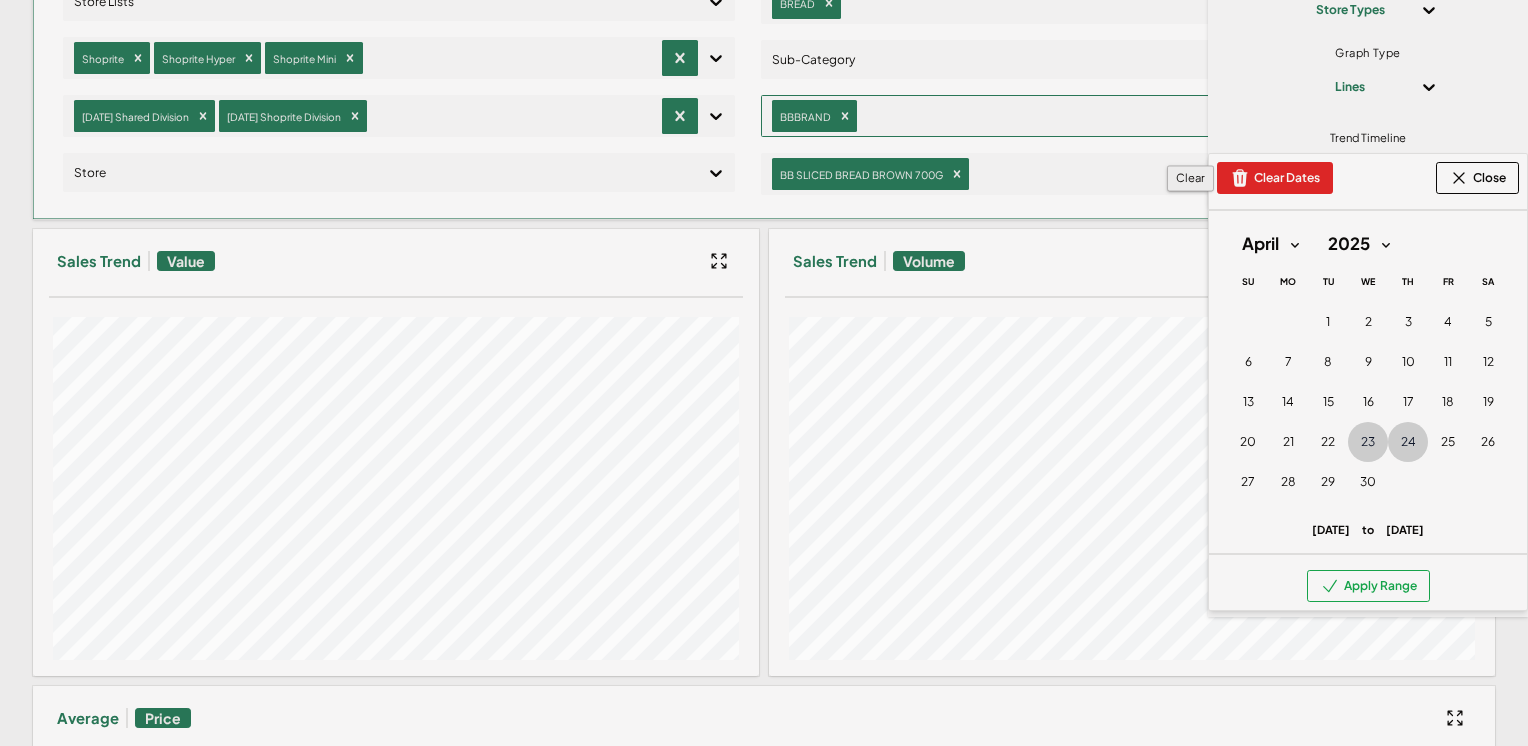 click on "Clear Dates" at bounding box center (1275, 178) 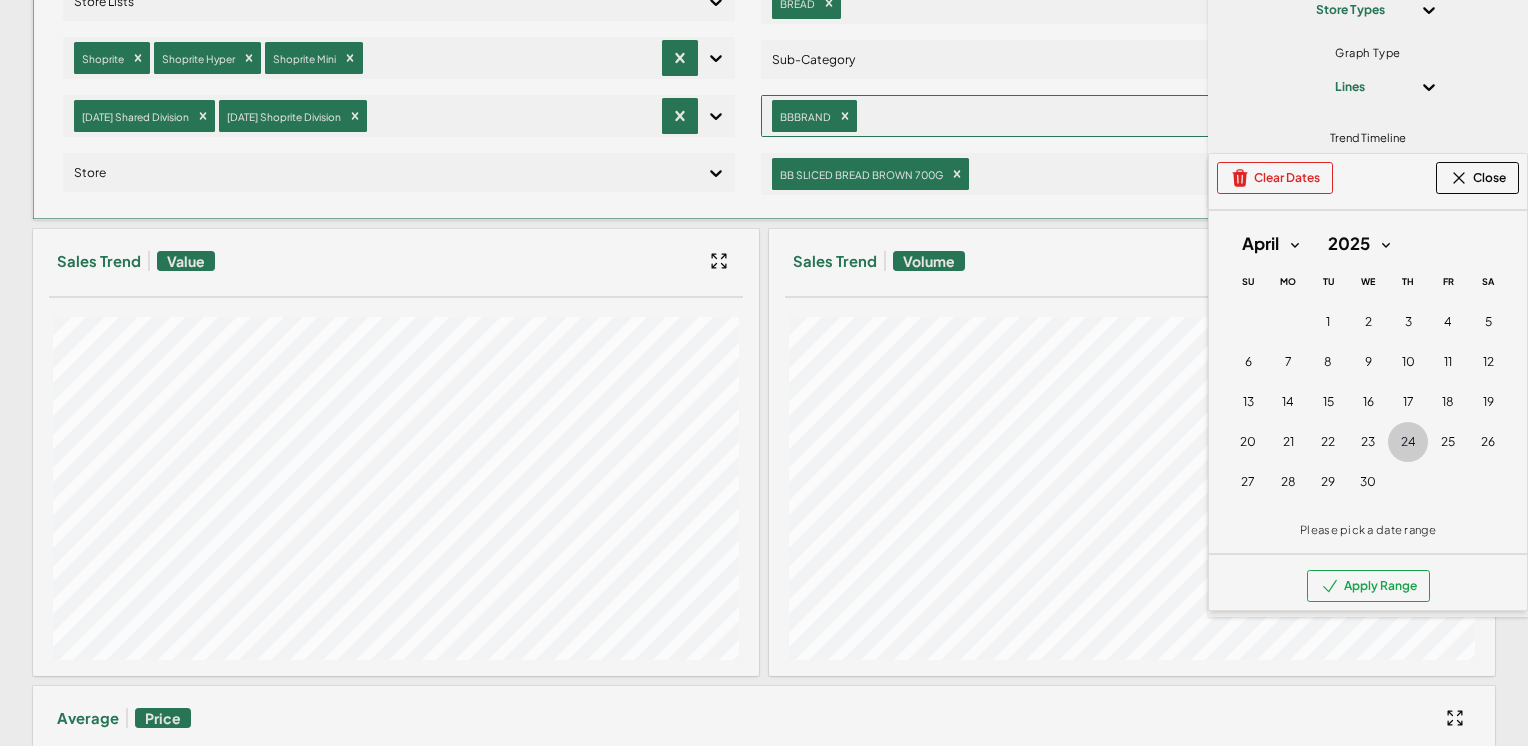 click on "24" at bounding box center [1408, 442] 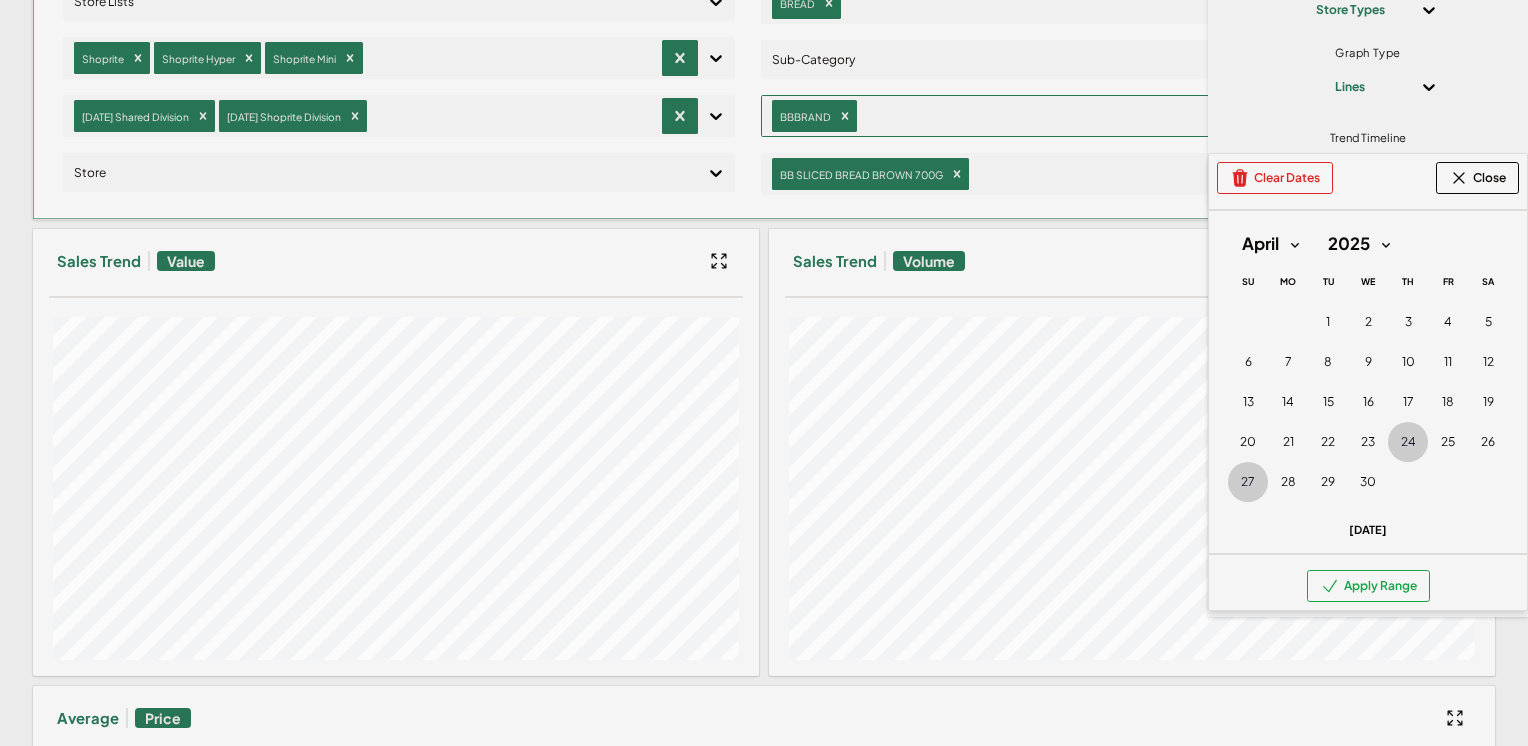 click on "27 [DATE] ([DATE])" at bounding box center [1248, 482] 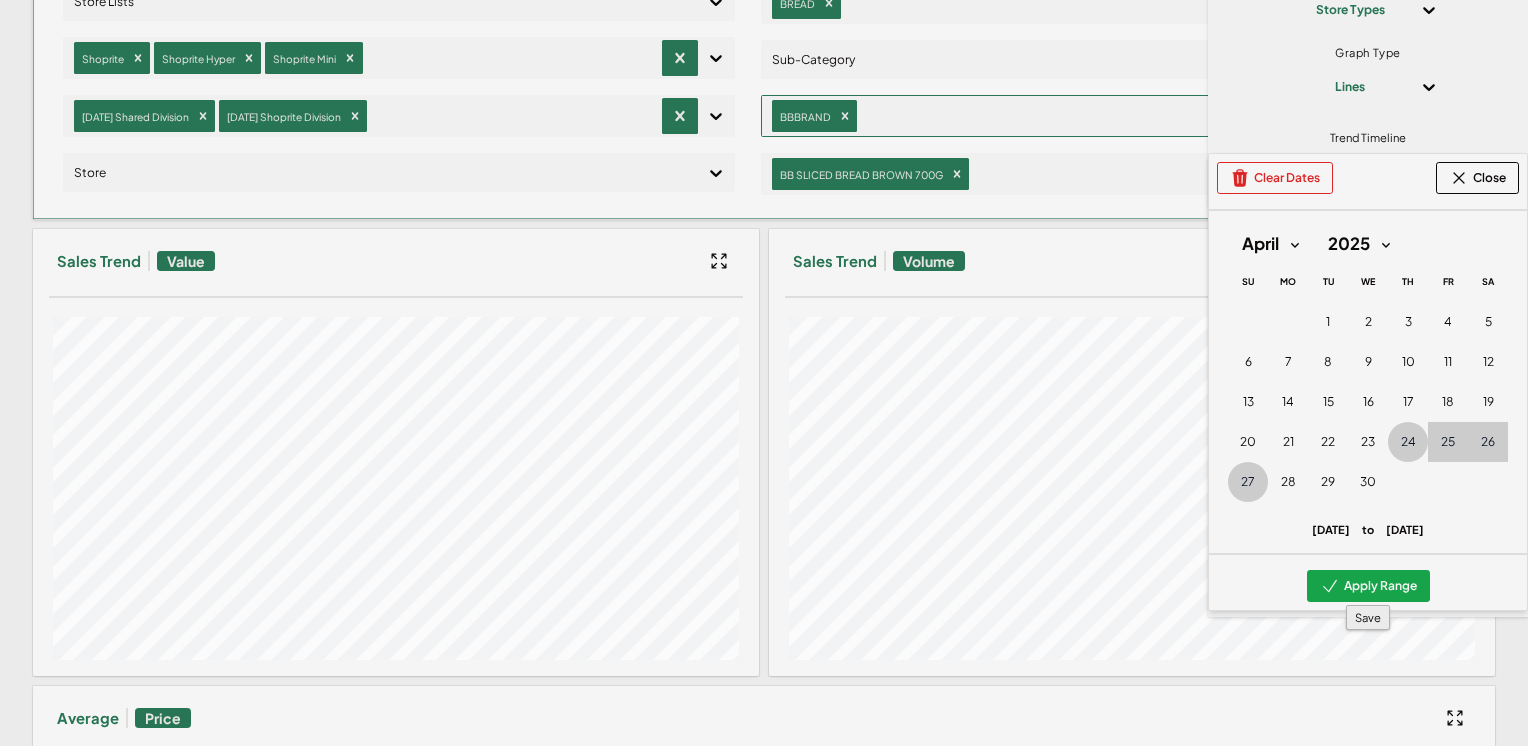 click on "Apply Range" at bounding box center [1368, 586] 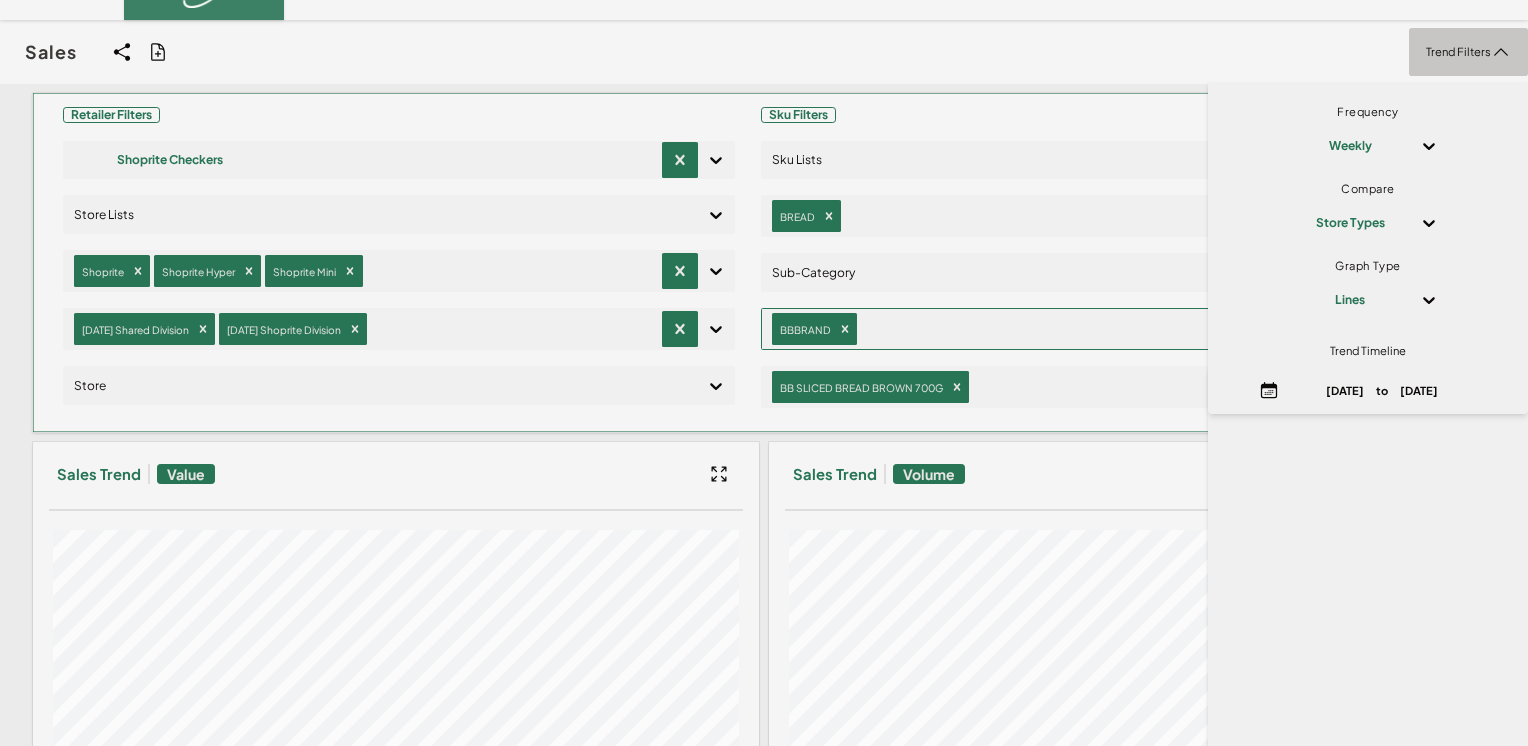 scroll, scrollTop: 0, scrollLeft: 0, axis: both 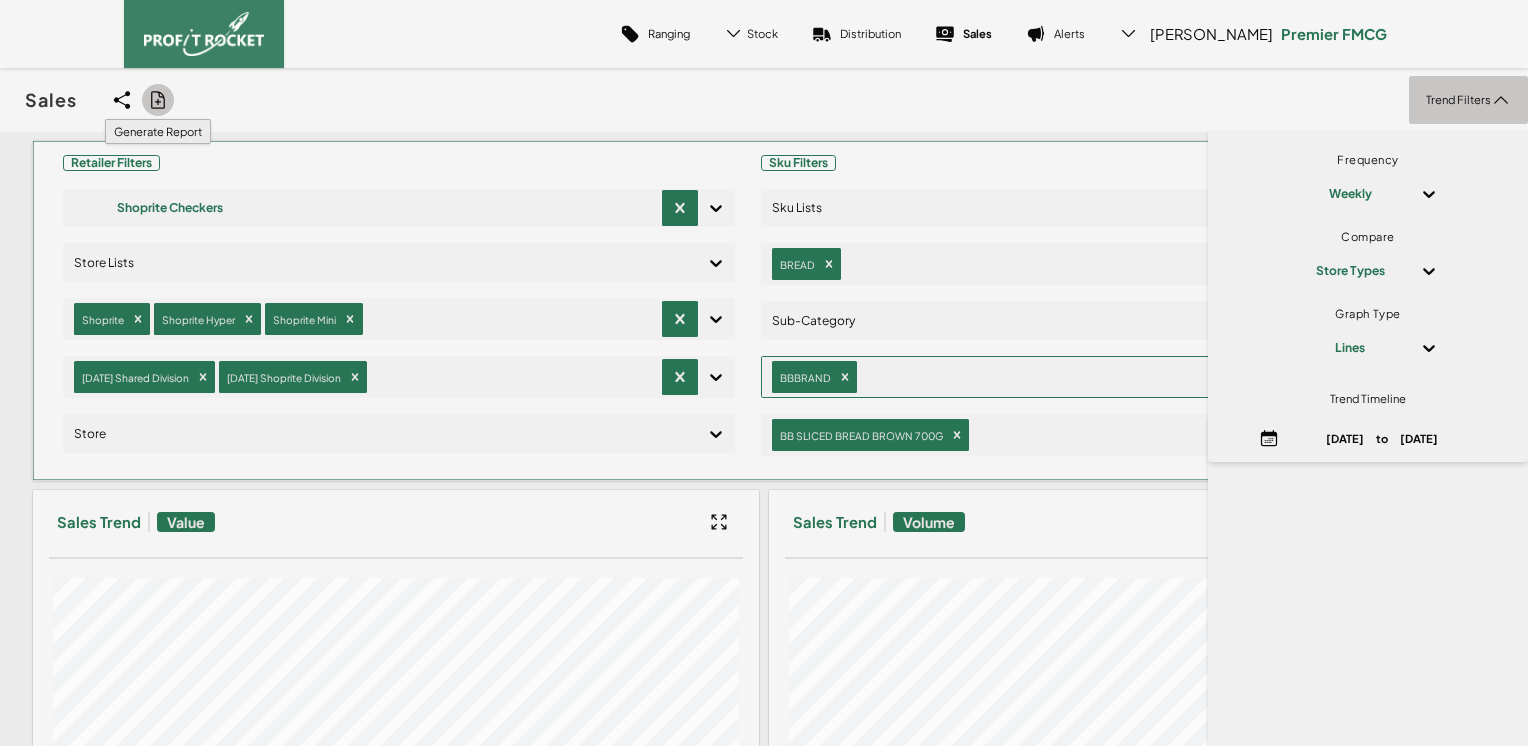 click 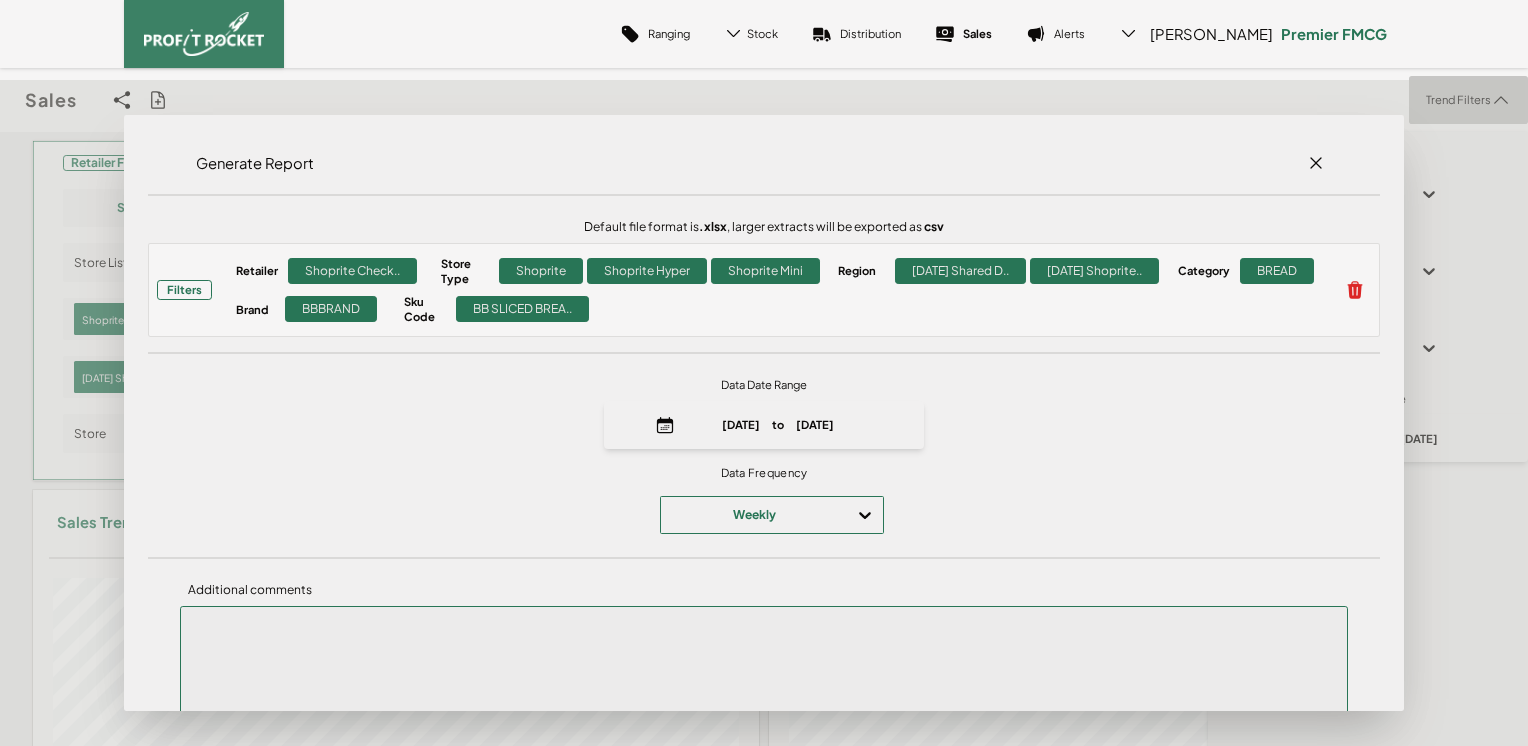click on "Weekly" at bounding box center (754, 515) 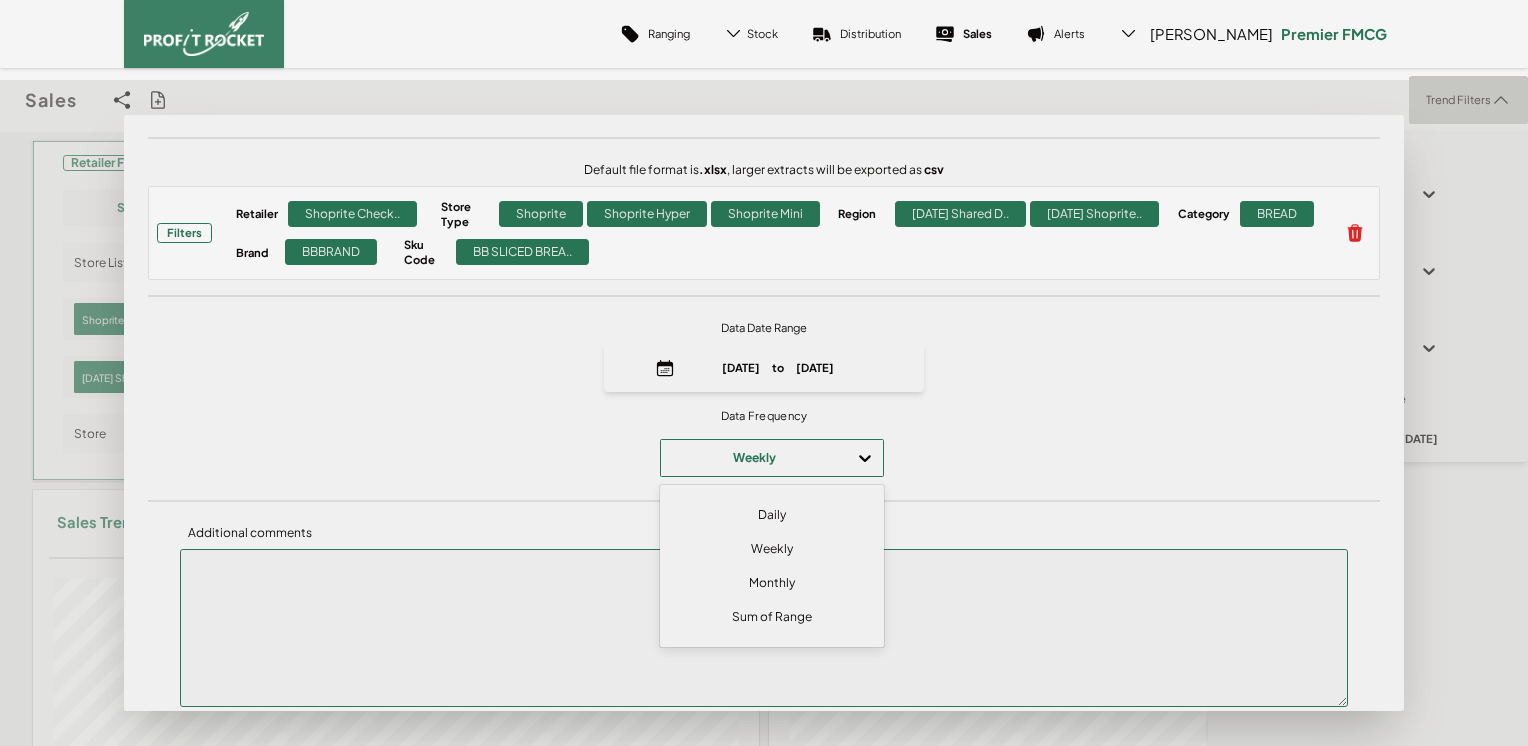 scroll, scrollTop: 114, scrollLeft: 0, axis: vertical 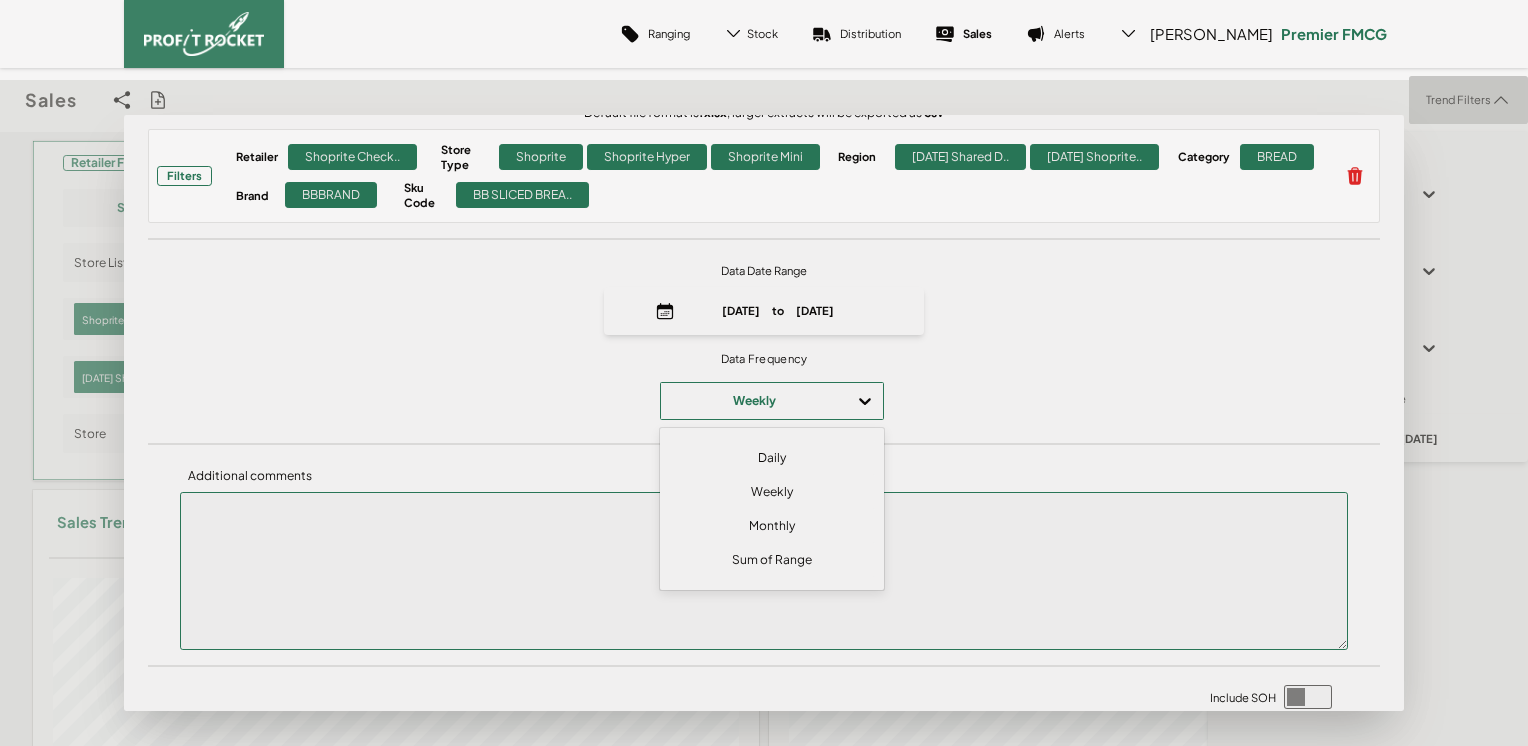 click on "Daily" at bounding box center [772, 458] 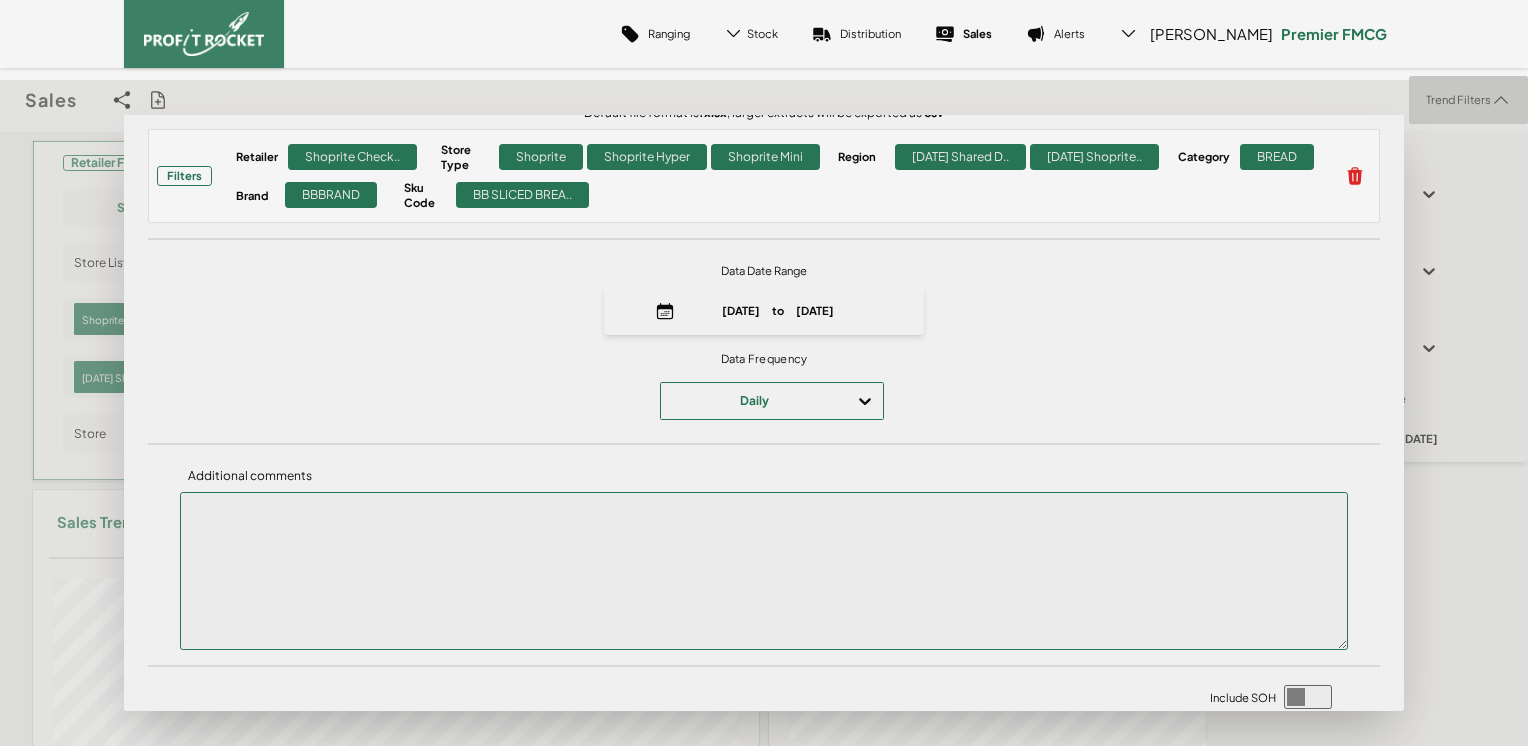 scroll, scrollTop: 273, scrollLeft: 0, axis: vertical 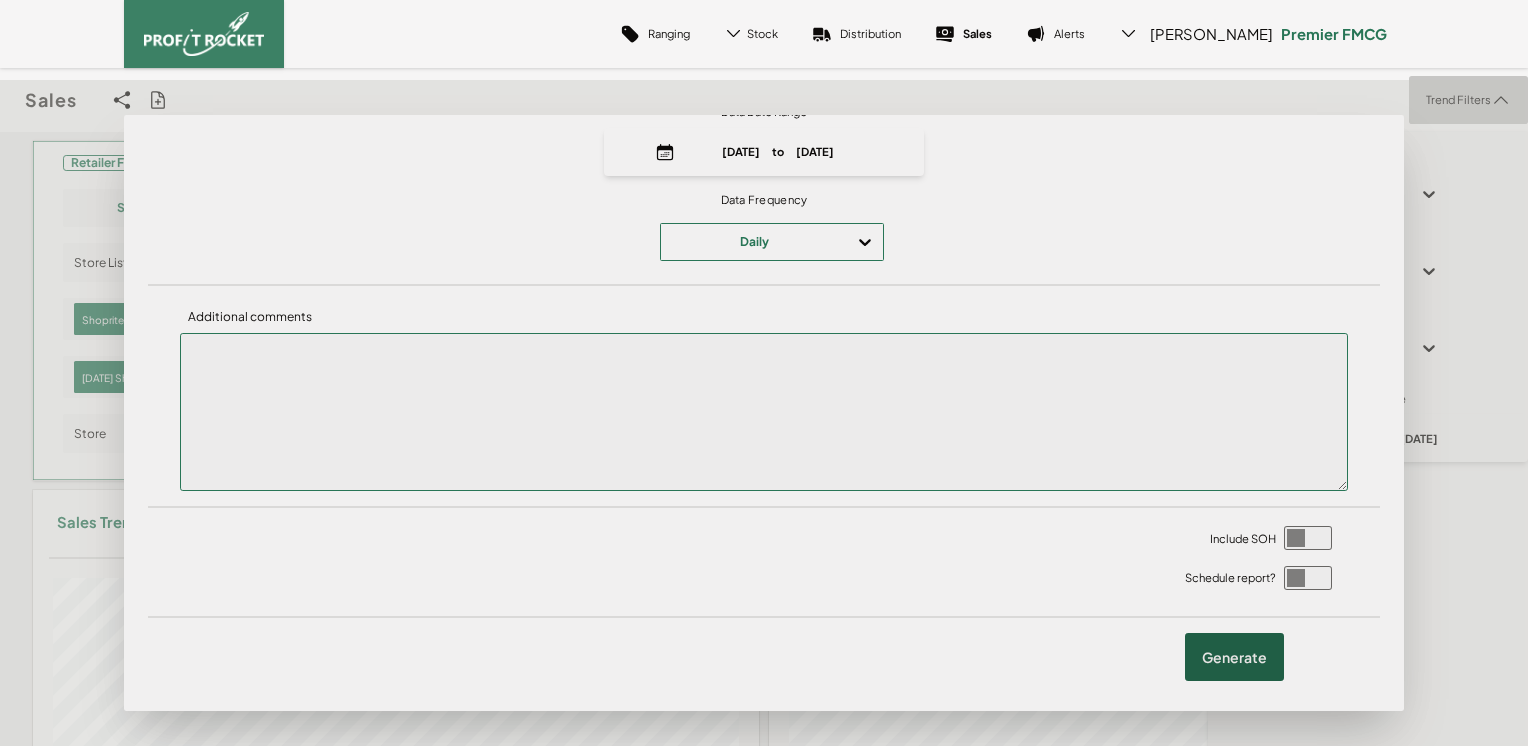 click on "Generate" at bounding box center (1234, 657) 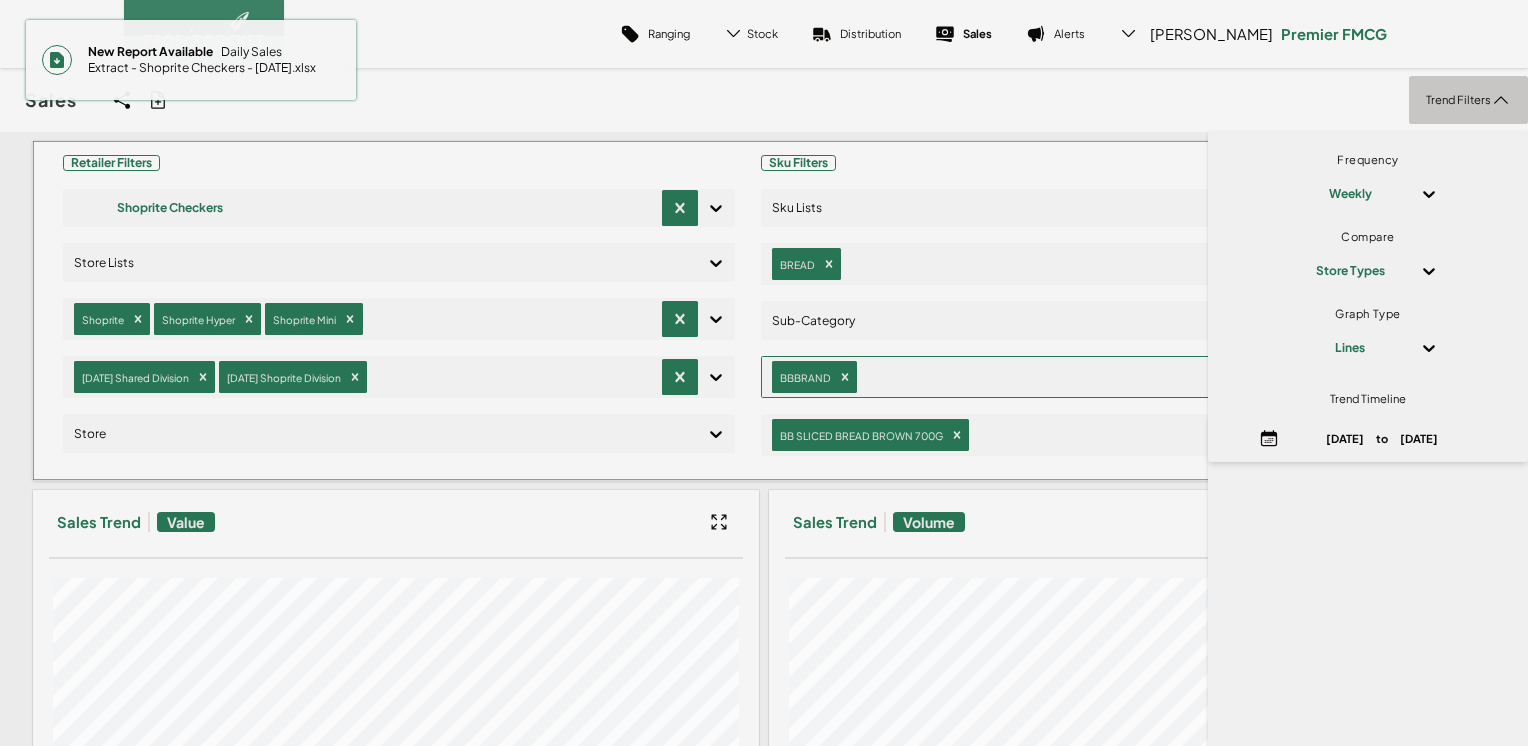 click on "New Report Available" at bounding box center [154, 51] 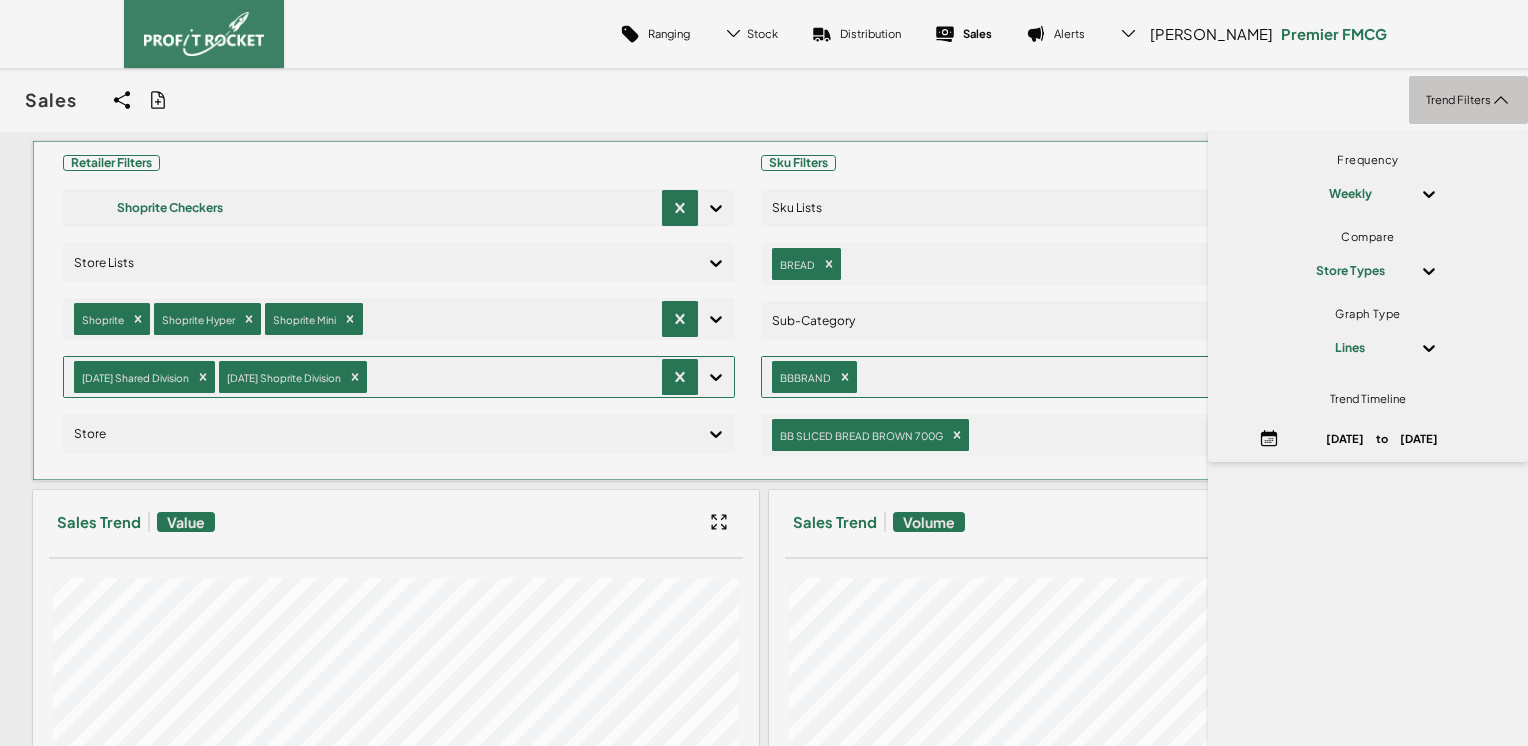 click 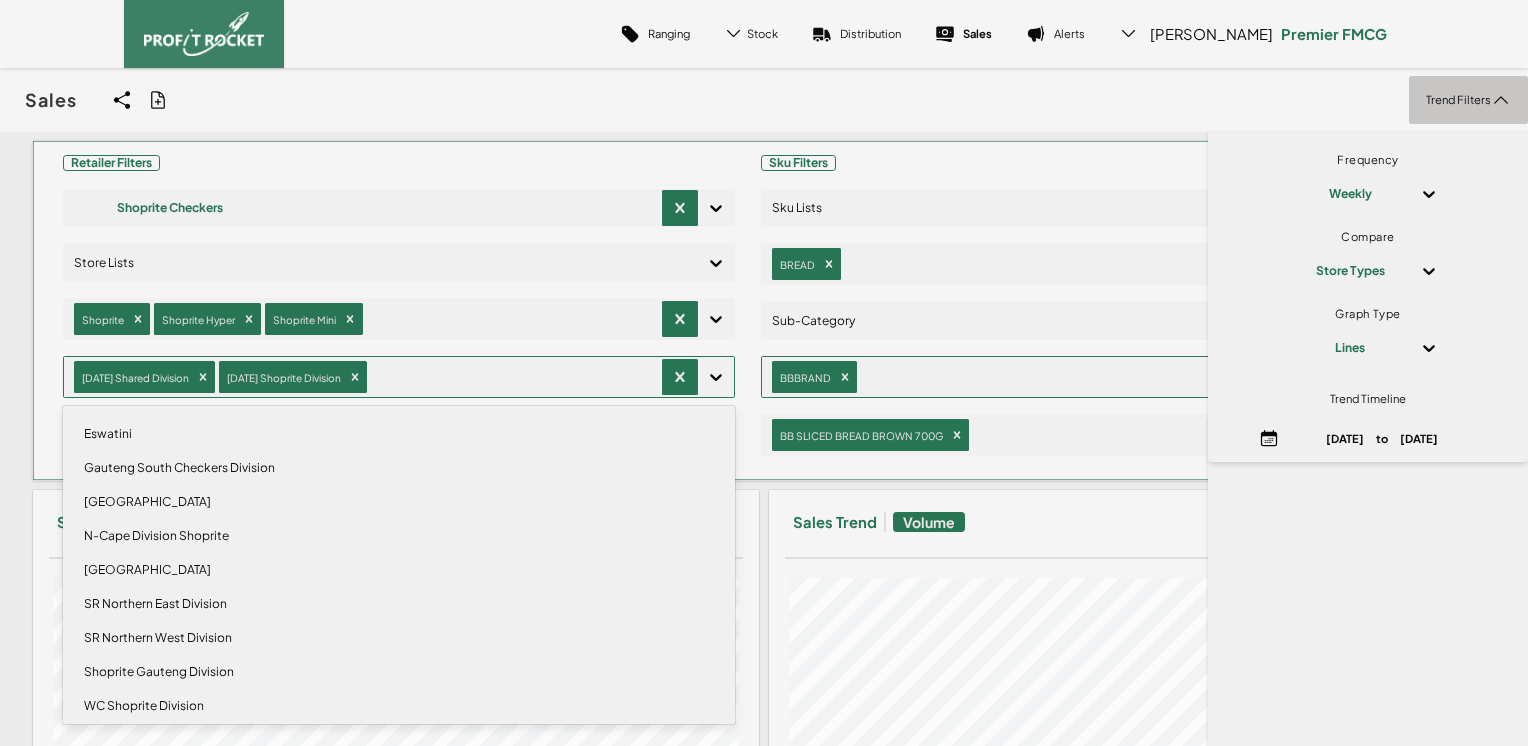 scroll, scrollTop: 149, scrollLeft: 0, axis: vertical 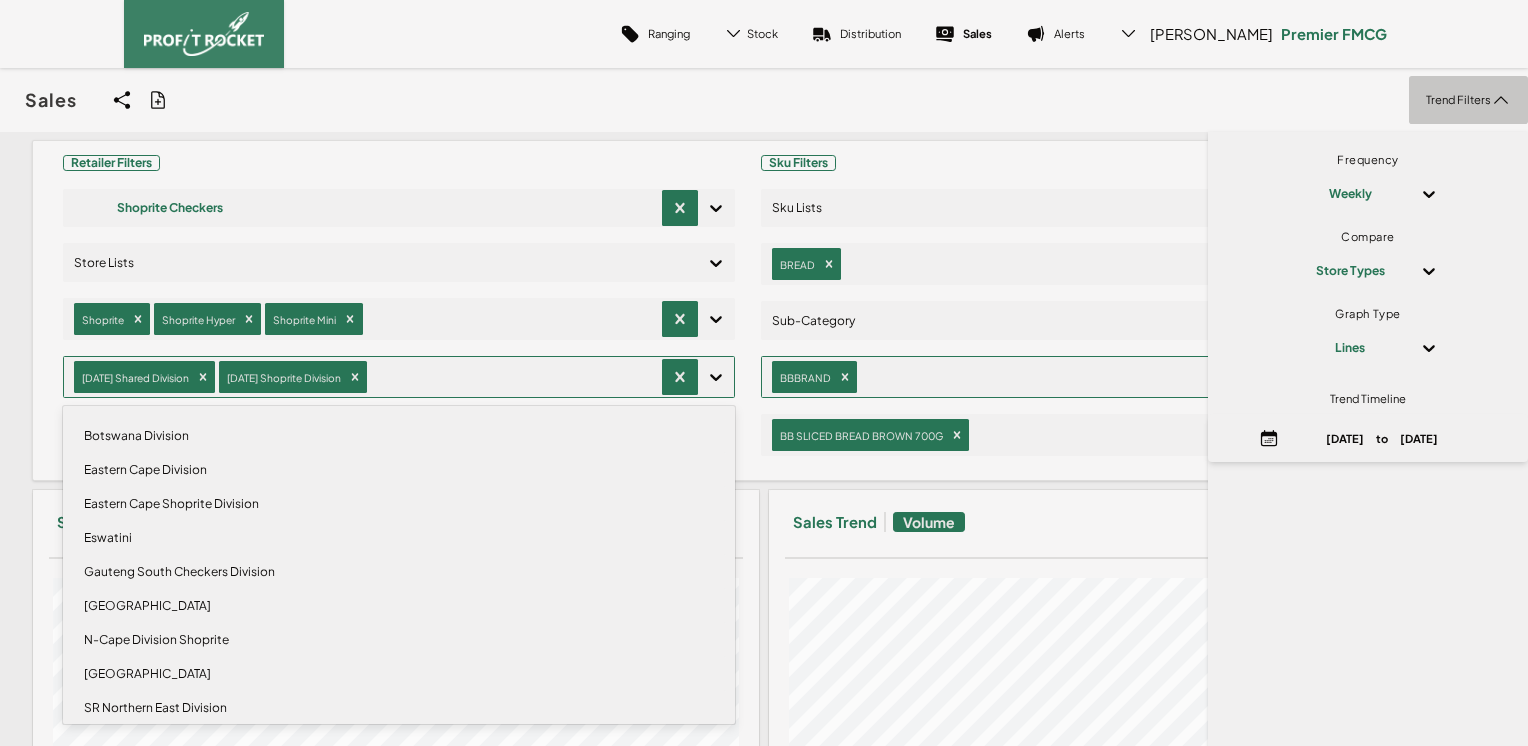 click on "Sales Share View We'll email you as well as your recipients a link to the view you're looking at. Filters   Retailer   Shoprite Check..   Store Type   Shoprite Shoprite Hyper Shoprite Mini   Region   [GEOGRAPHIC_DATA] Shared D.. [DATE] Shoprite..   Category   BREAD   Brand   BBBRAND   Sku Code   BB SLICED BREA.. Recipients Myself Additional comments Share Generate Report Default file format is  .xlsx , larger extracts will be exported as   csv Filters   Retailer   Shoprite Check..   Store Type   Shoprite Shoprite Hyper Shoprite Mini   Region   [GEOGRAPHIC_DATA] Shared D.. [DATE] Shoprite..   Category   BREAD   Brand   BBBRAND   Sku Code   BB SLICED BREA.. Data Date Range [DATE] to [DATE] Data Frequency Daily Additional comments Include SOH Schedule report? Generate Frequency Weekly Compare Store Types Graph Type Lines Trend Timeline [DATE] to [DATE] Trend Filters" at bounding box center [764, 100] 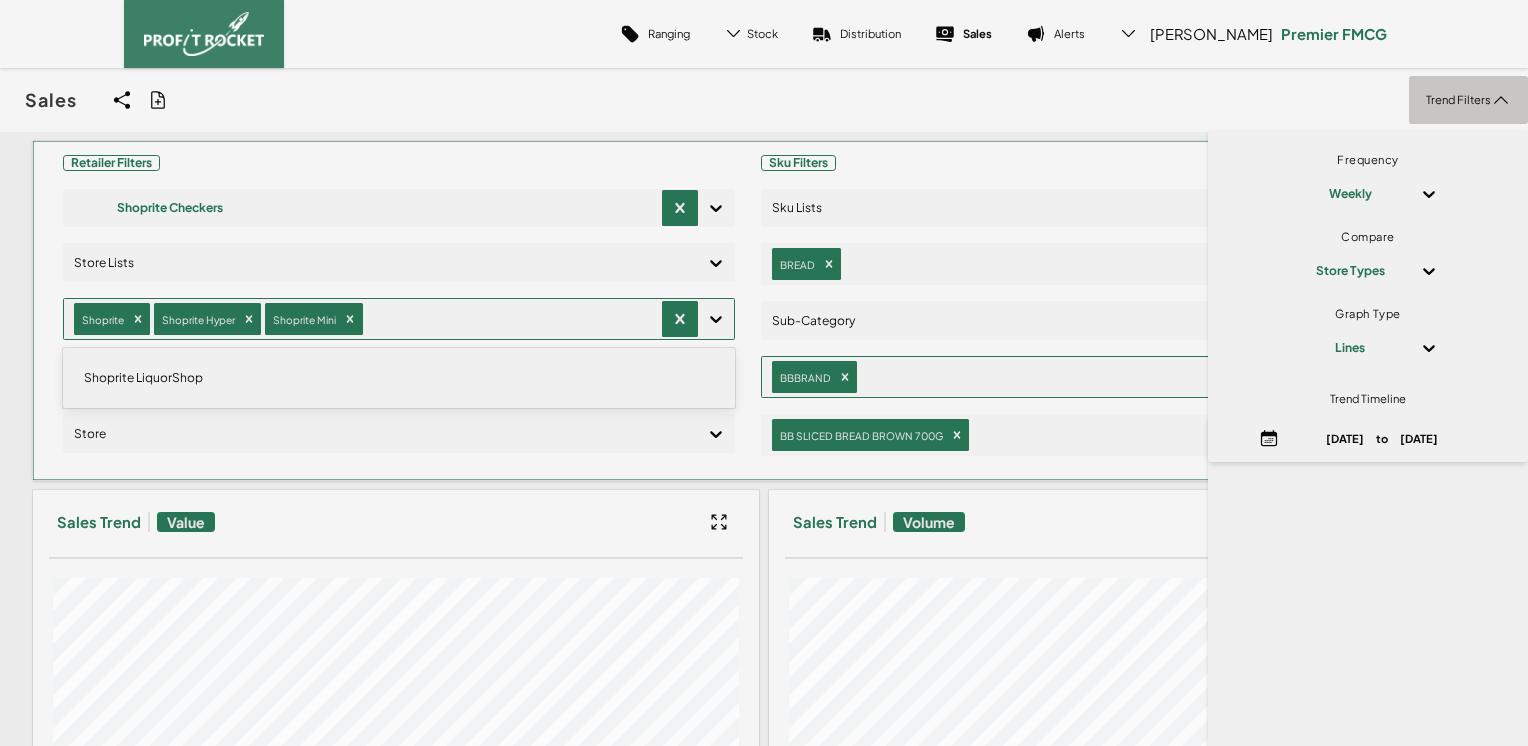 click 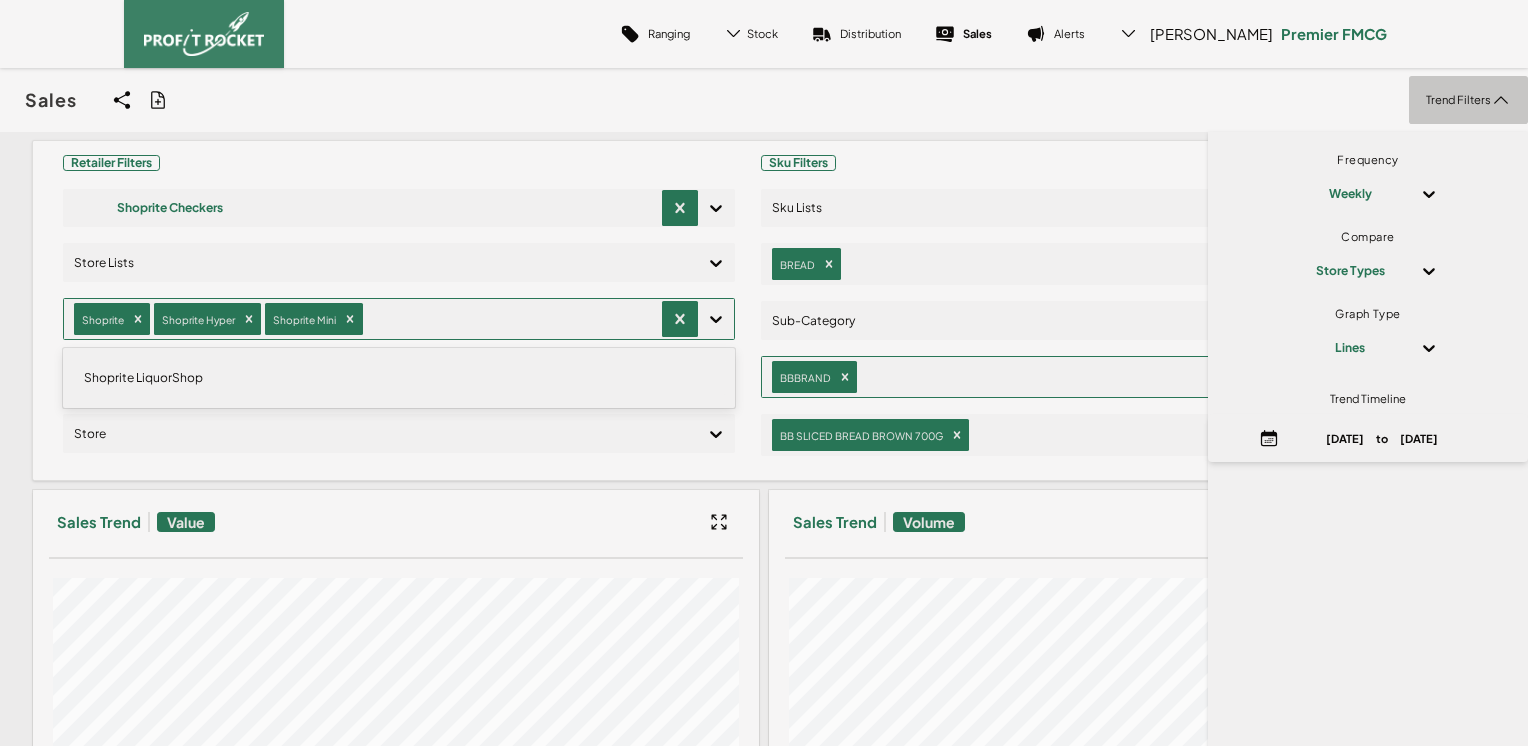 click on "Sales Share View We'll email you as well as your recipients a link to the view you're looking at. Filters   Retailer   Shoprite Check..   Store Type   Shoprite Shoprite Hyper Shoprite Mini   Region   [GEOGRAPHIC_DATA] Shared D.. [DATE] Shoprite..   Category   BREAD   Brand   BBBRAND   Sku Code   BB SLICED BREA.. Recipients Myself Additional comments Share Generate Report Default file format is  .xlsx , larger extracts will be exported as   csv Filters   Retailer   Shoprite Check..   Store Type   Shoprite Shoprite Hyper Shoprite Mini   Region   [GEOGRAPHIC_DATA] Shared D.. [DATE] Shoprite..   Category   BREAD   Brand   BBBRAND   Sku Code   BB SLICED BREA.. Data Date Range [DATE] to [DATE] Data Frequency Daily Additional comments Include SOH Schedule report? Generate Frequency Weekly Compare Store Types Graph Type Lines Trend Timeline [DATE] to [DATE] Trend Filters" at bounding box center (764, 100) 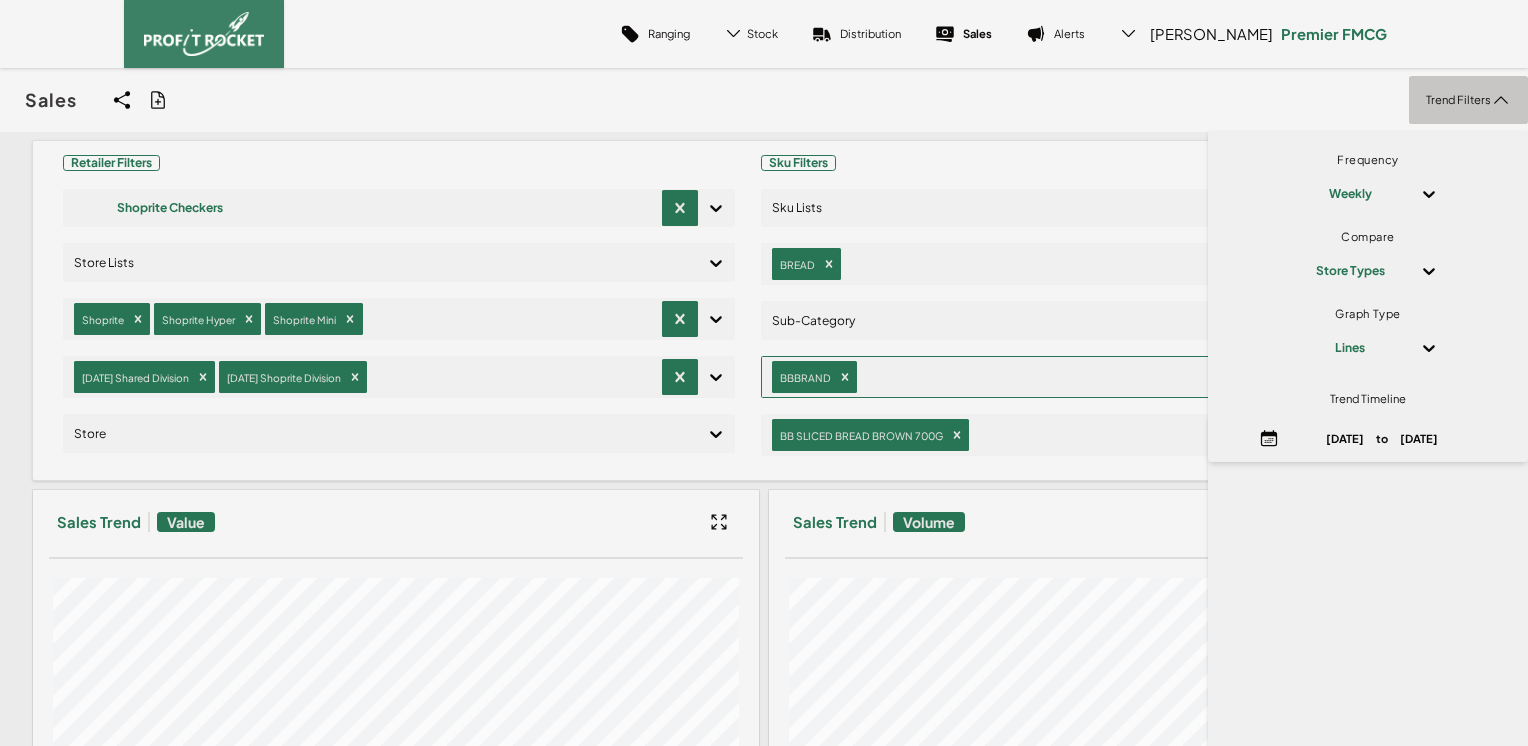 click 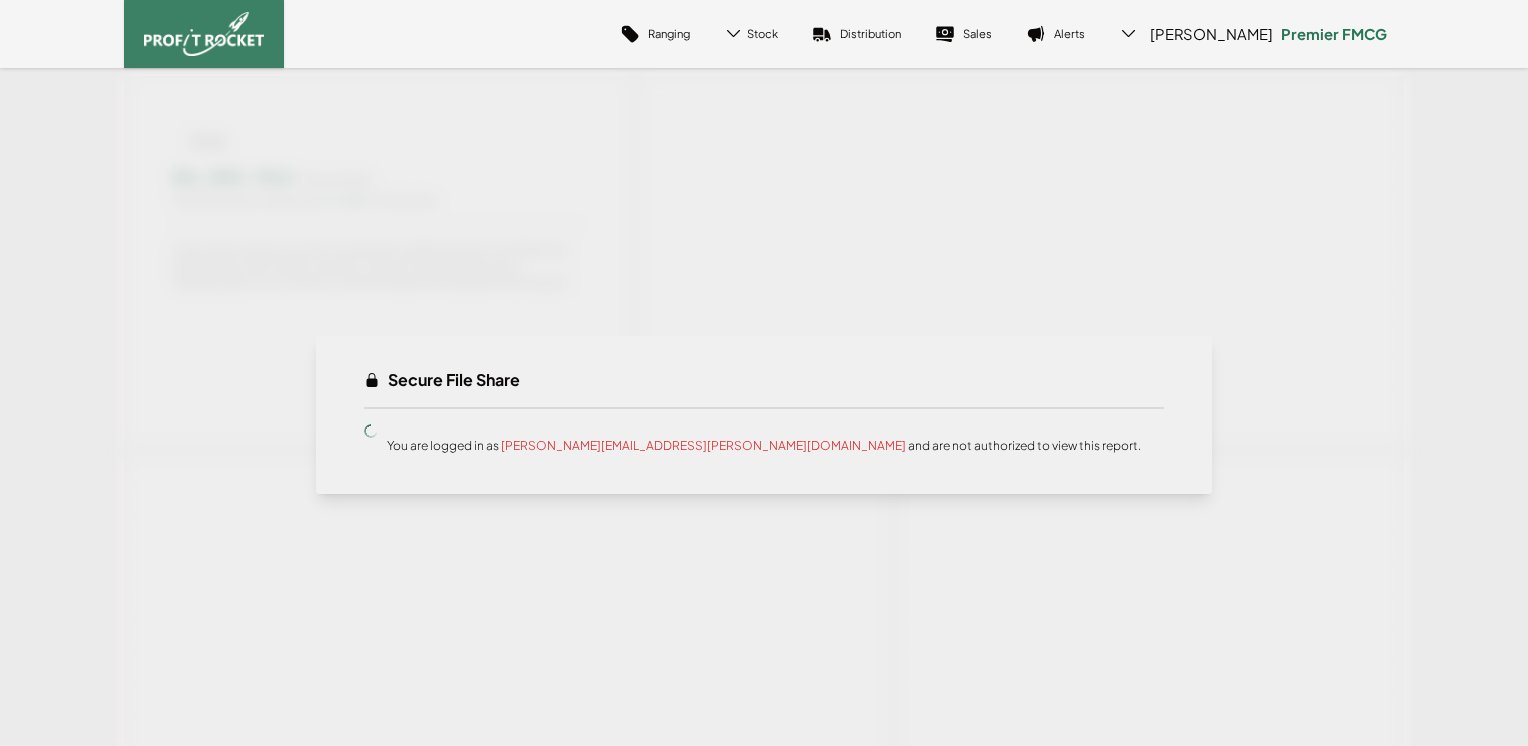 scroll, scrollTop: 0, scrollLeft: 0, axis: both 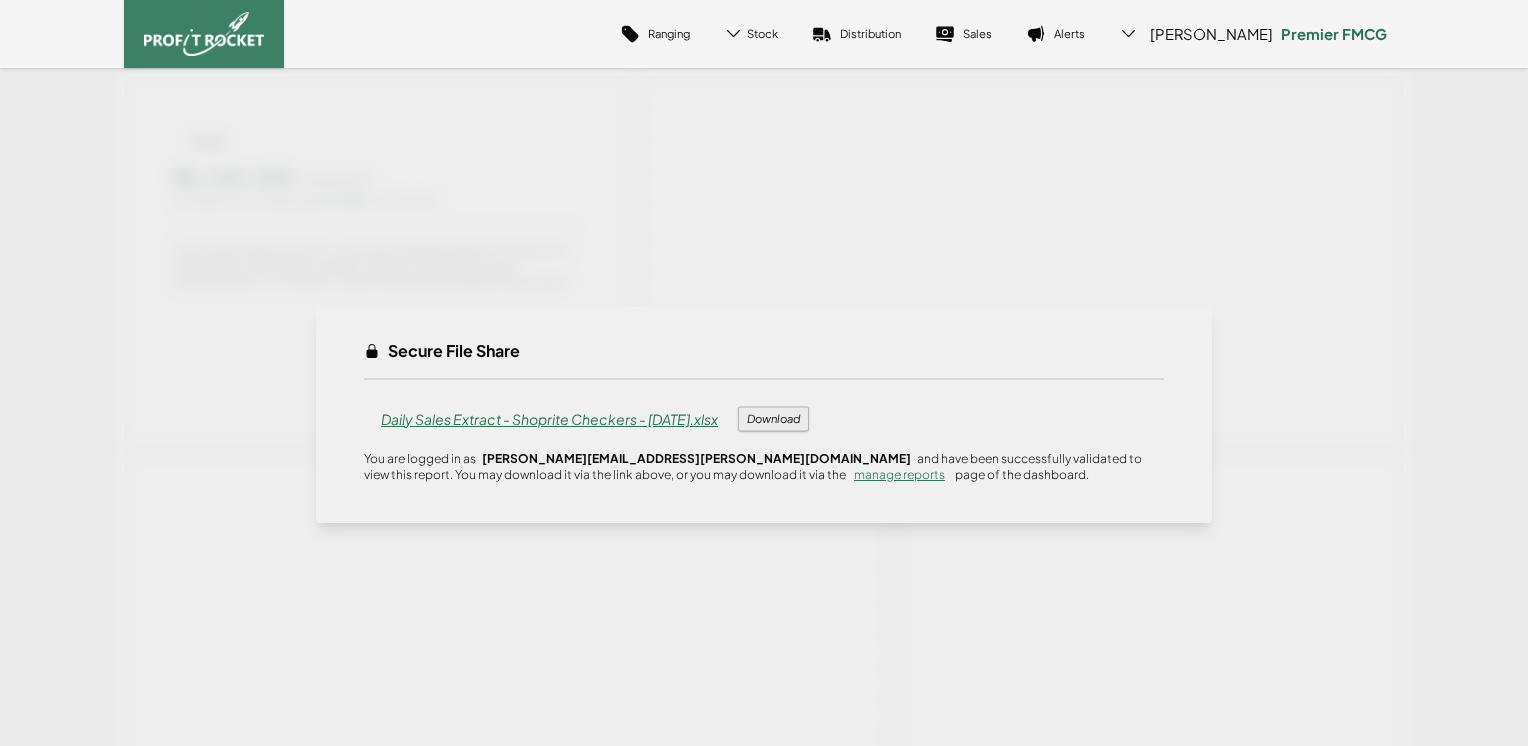 click on "Daily Sales Extract - Shoprite Checkers - [DATE].xlsx" at bounding box center (549, 419) 